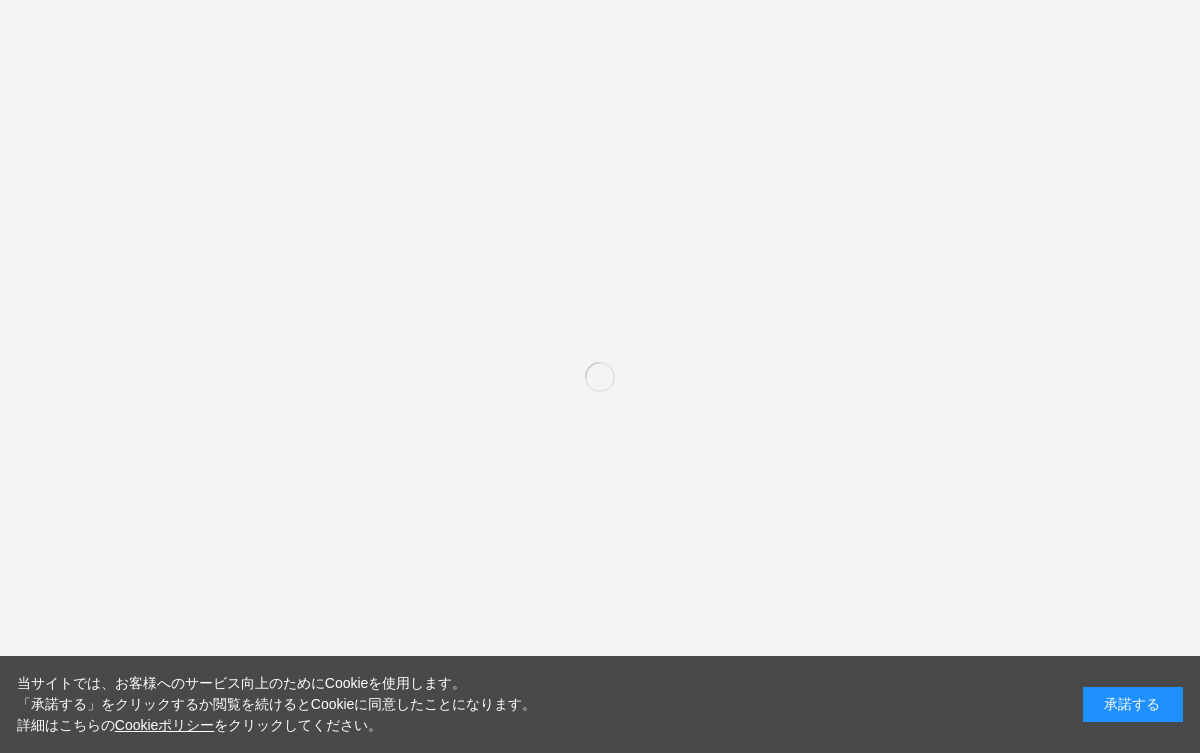 scroll, scrollTop: 0, scrollLeft: 0, axis: both 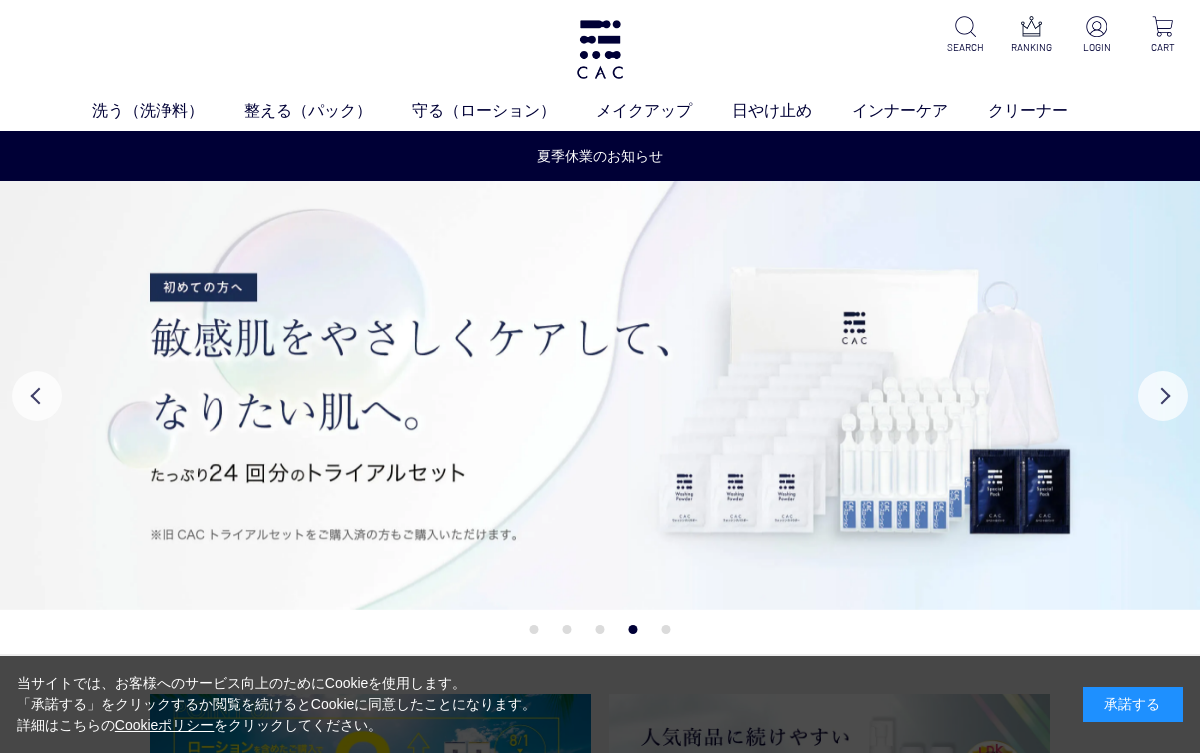 click at bounding box center [1096, 26] 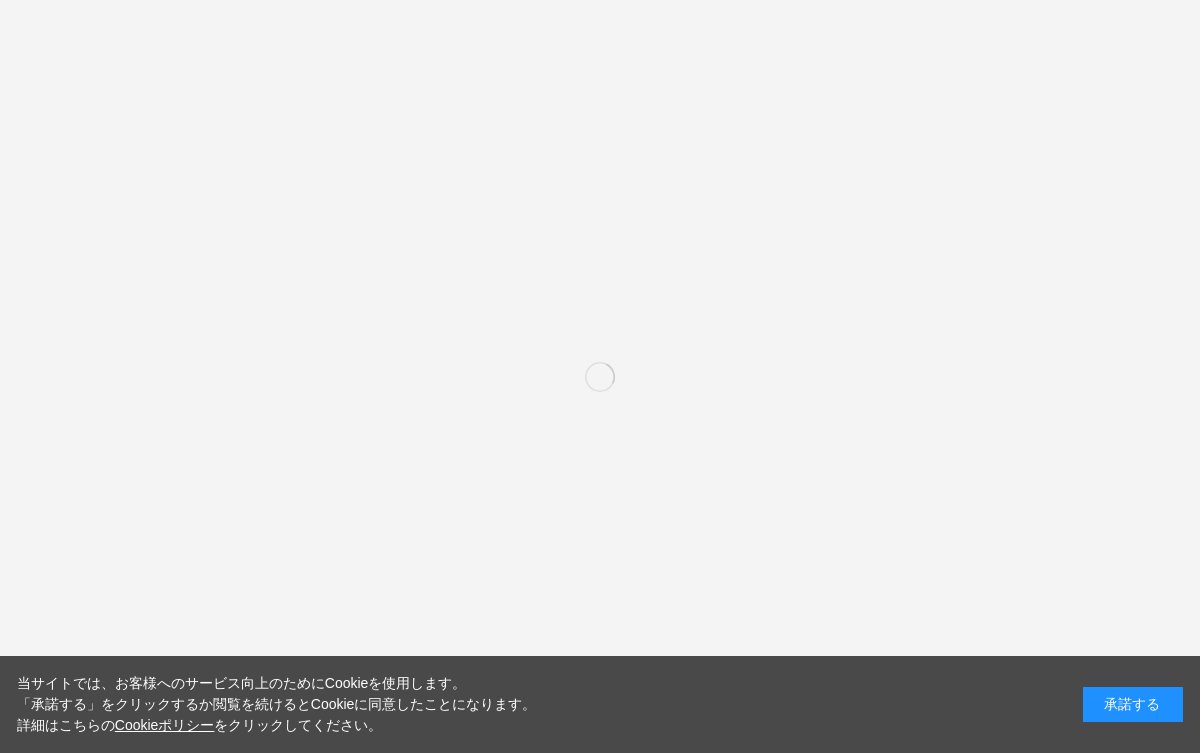 scroll, scrollTop: 0, scrollLeft: 0, axis: both 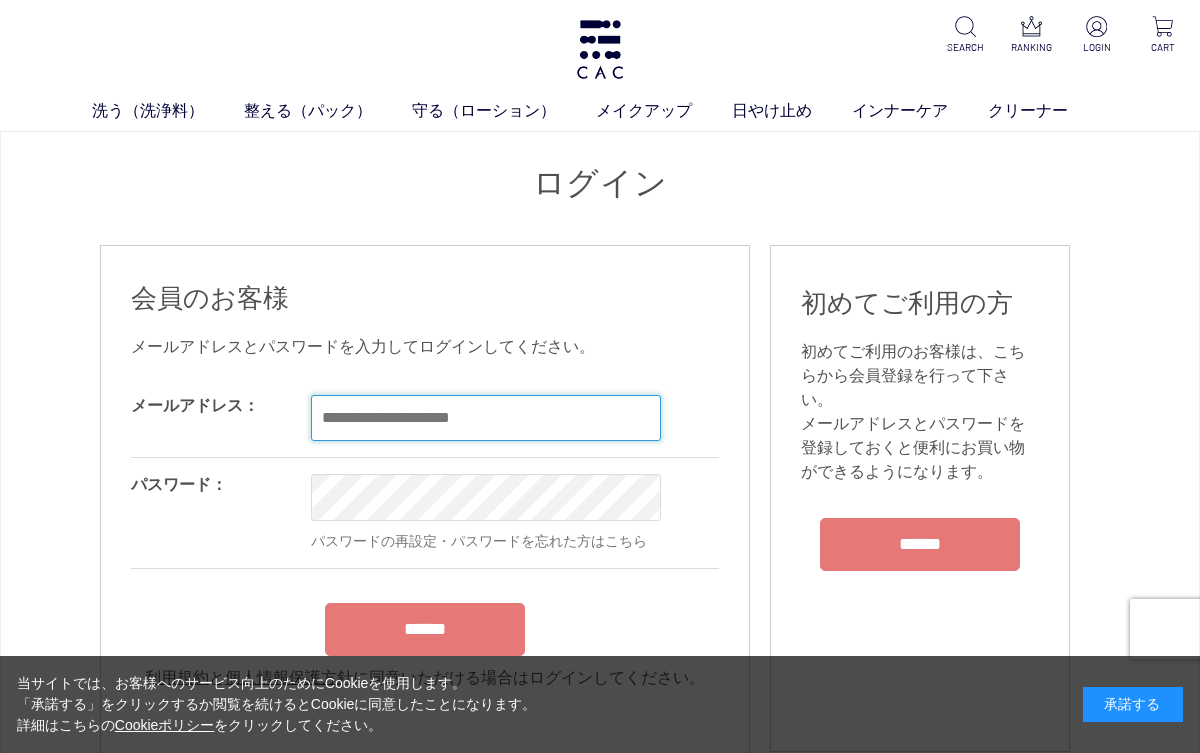 click at bounding box center (486, 418) 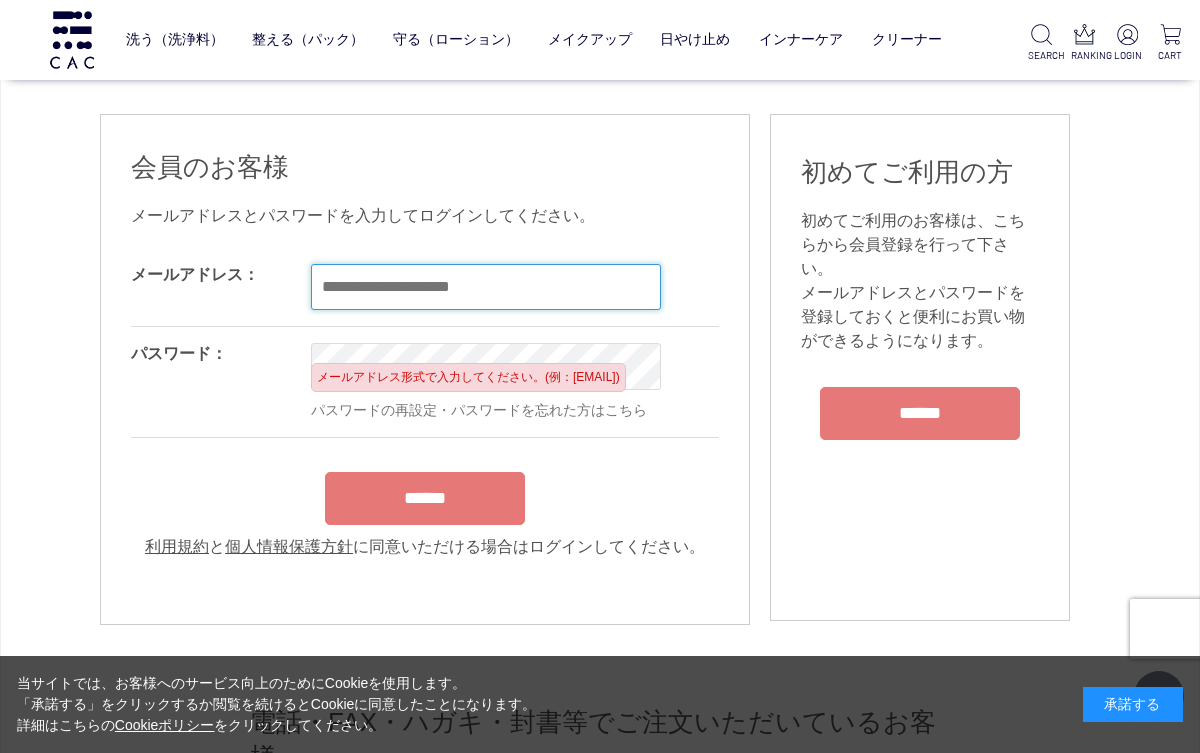 scroll, scrollTop: 236, scrollLeft: 0, axis: vertical 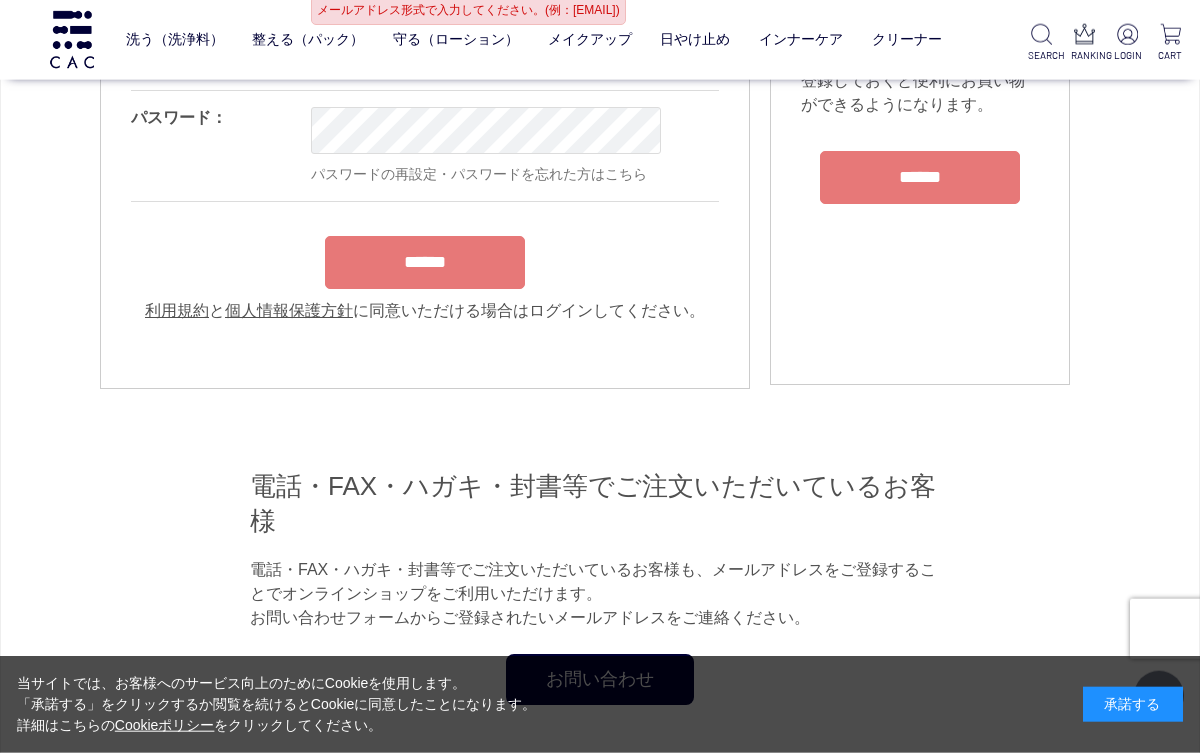 type on "**********" 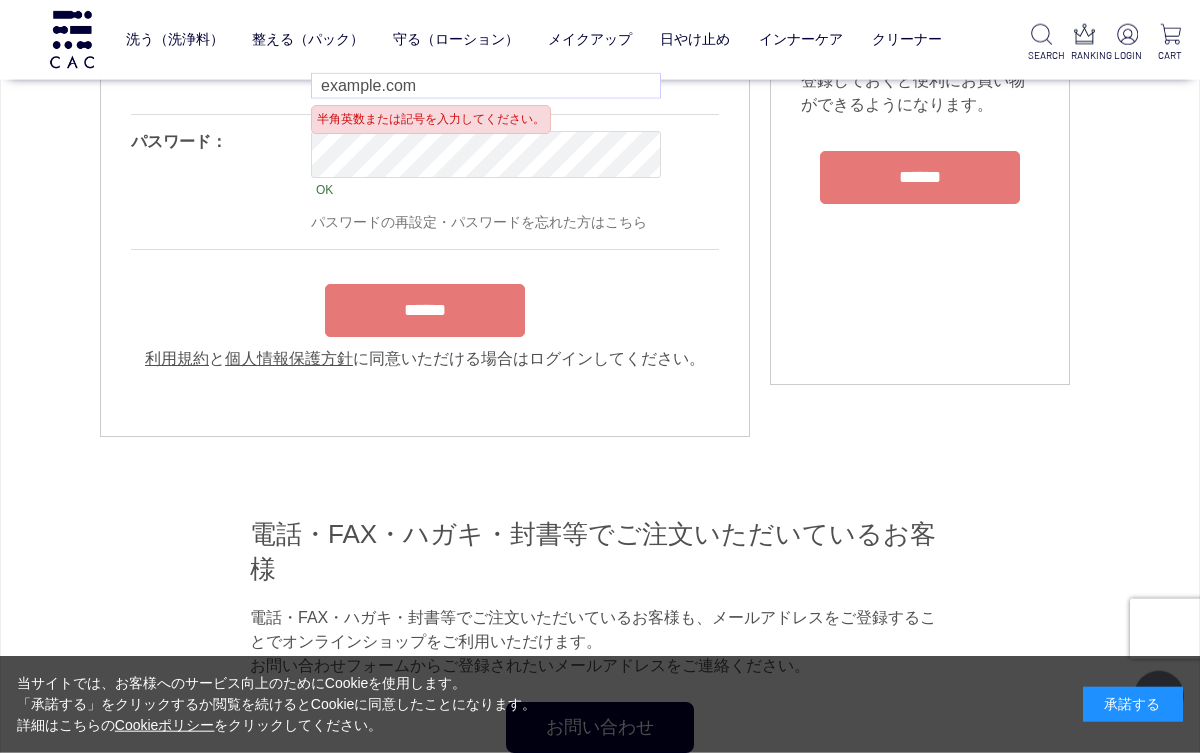 click on "******" at bounding box center [425, 310] 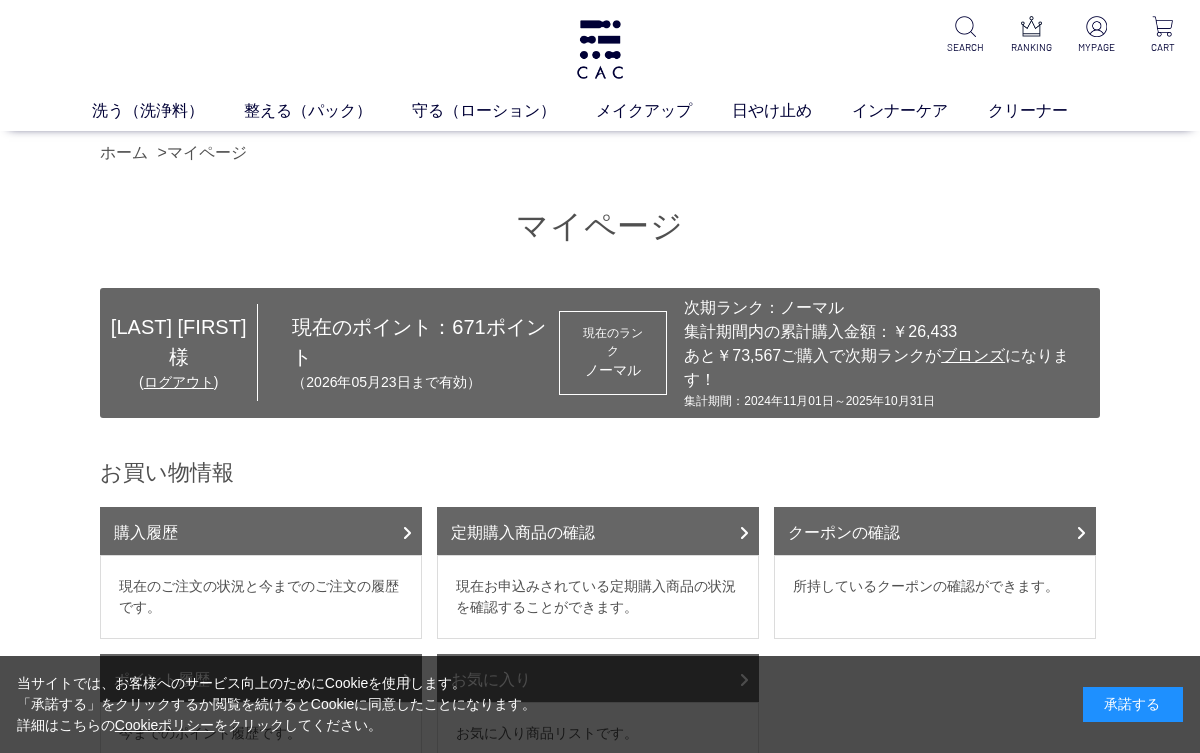 scroll, scrollTop: 0, scrollLeft: 0, axis: both 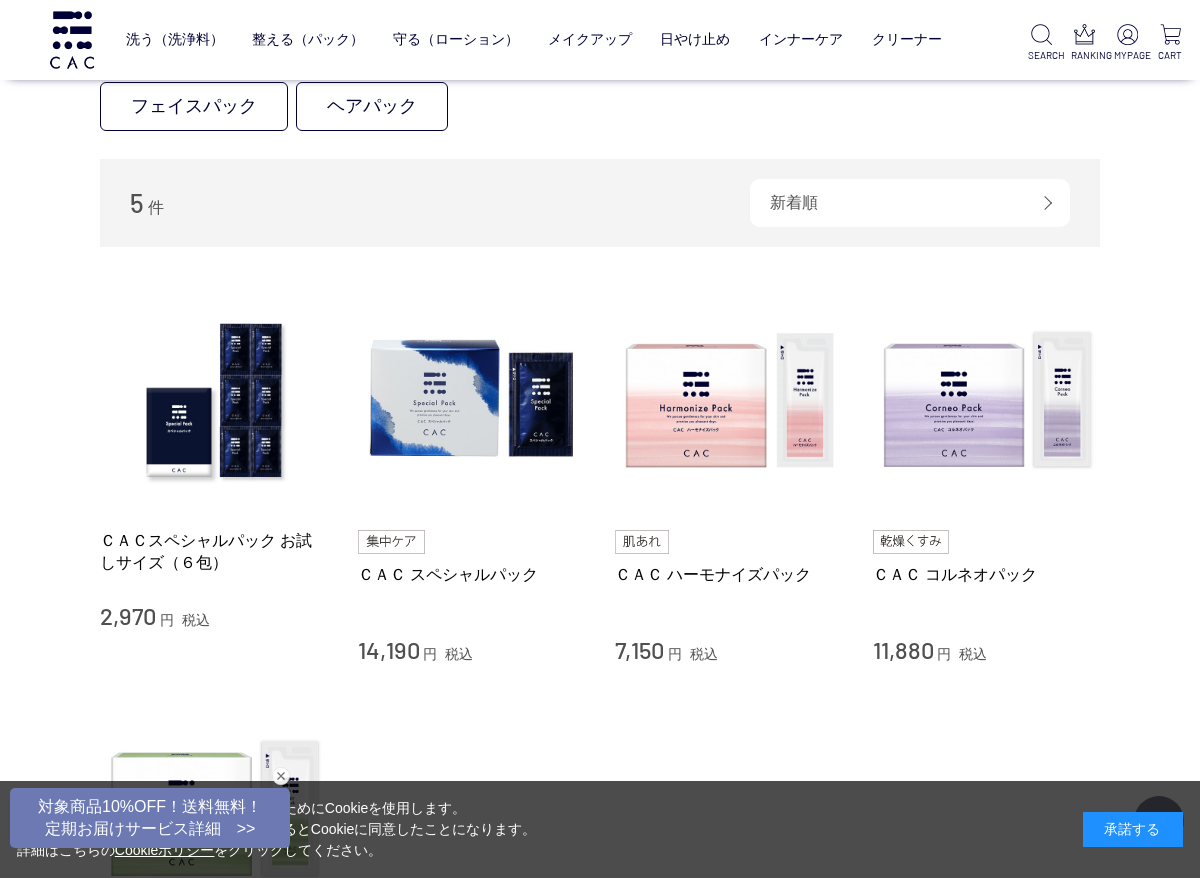 click at bounding box center (729, 401) 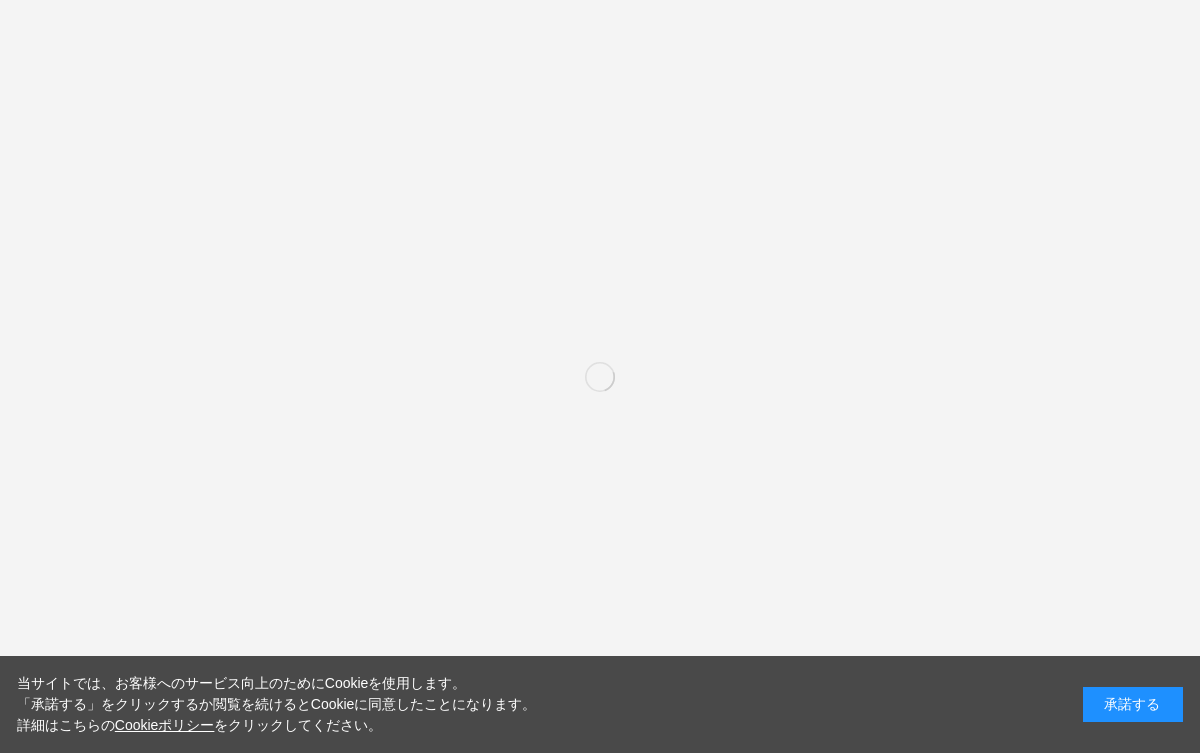 scroll, scrollTop: 0, scrollLeft: 0, axis: both 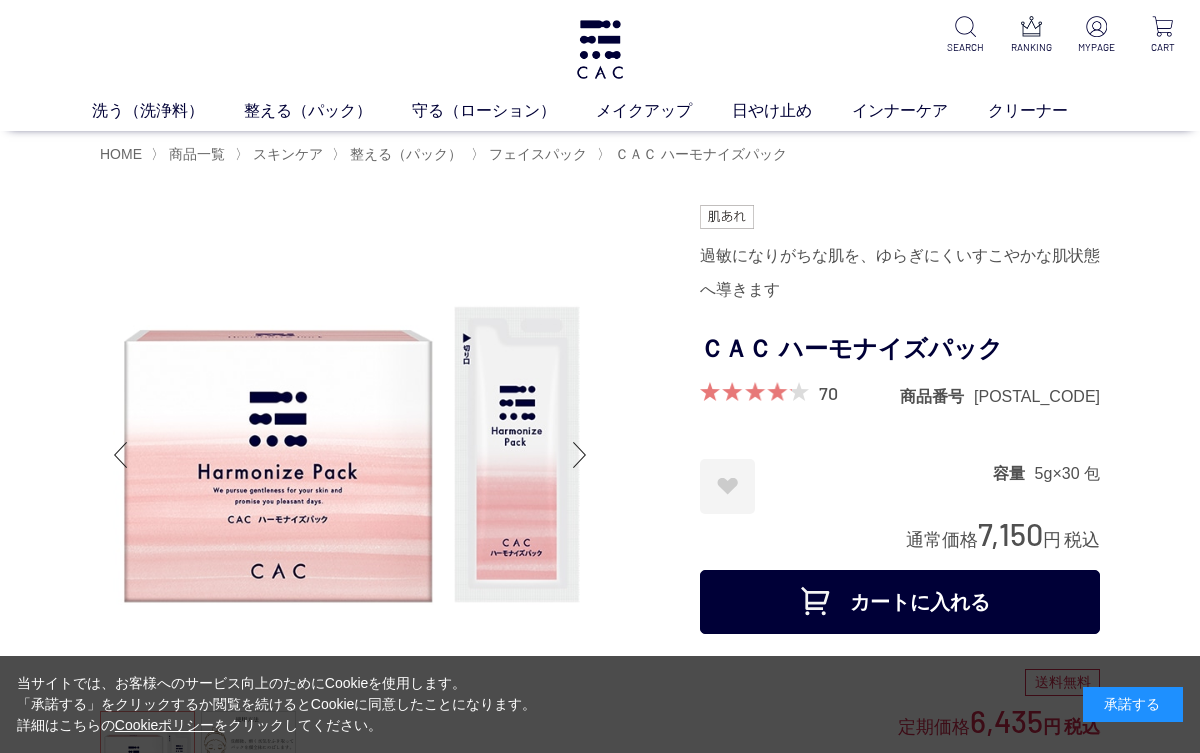 click on "カートに入れる" at bounding box center [900, 602] 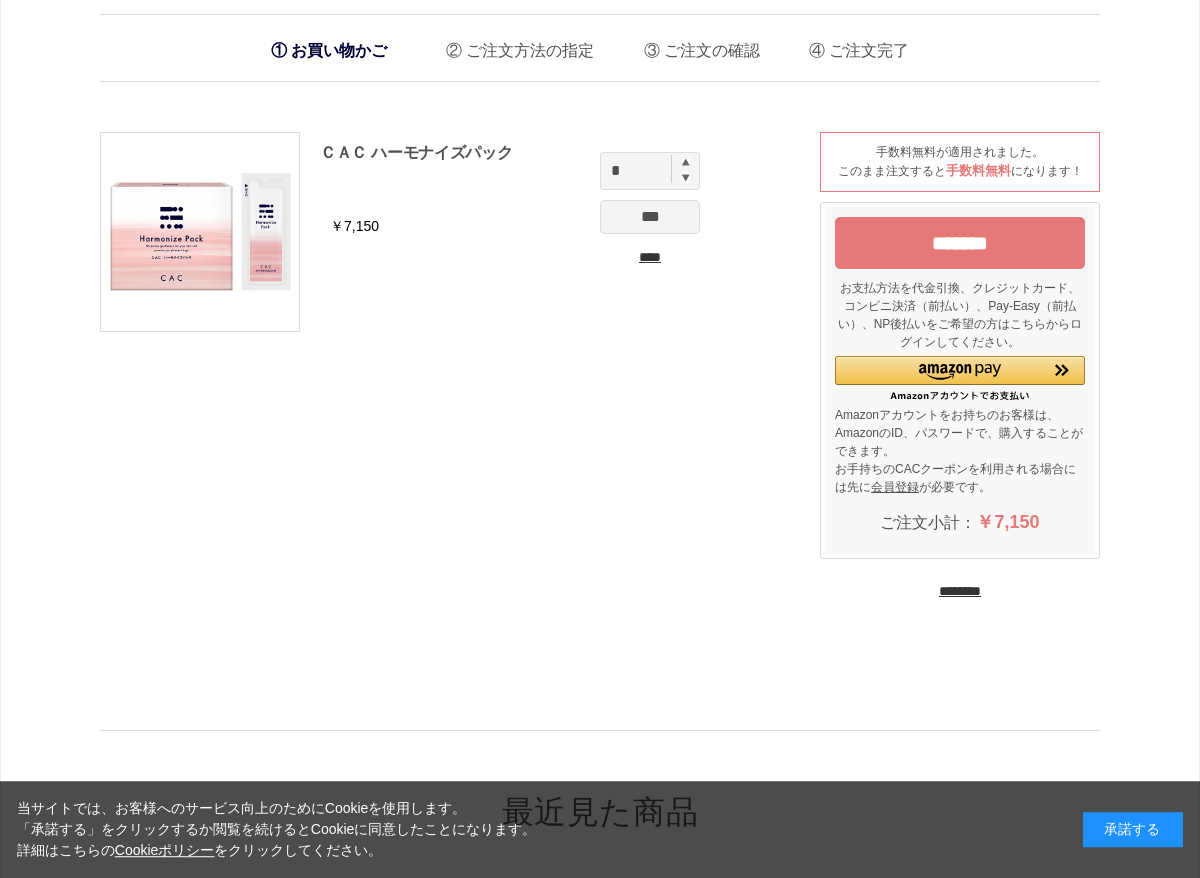 scroll, scrollTop: 17, scrollLeft: 0, axis: vertical 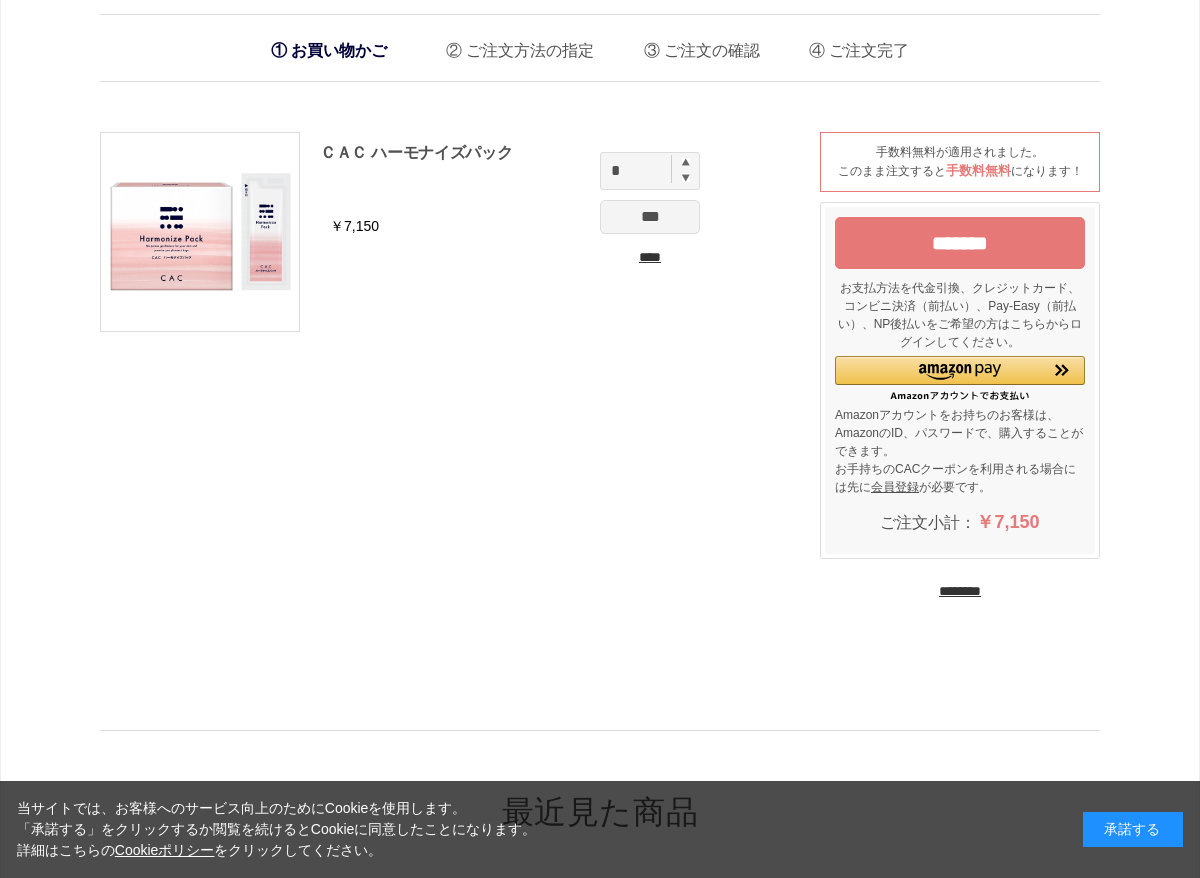 click on "********" at bounding box center (960, 591) 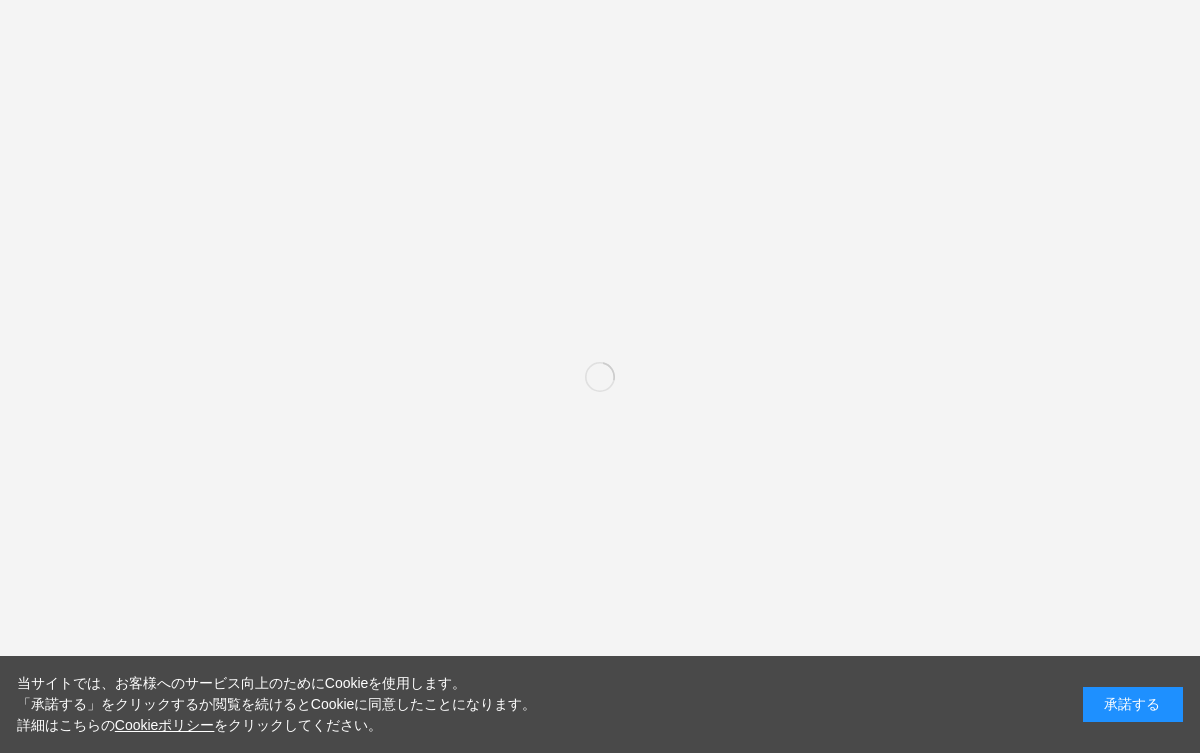 scroll, scrollTop: 0, scrollLeft: 0, axis: both 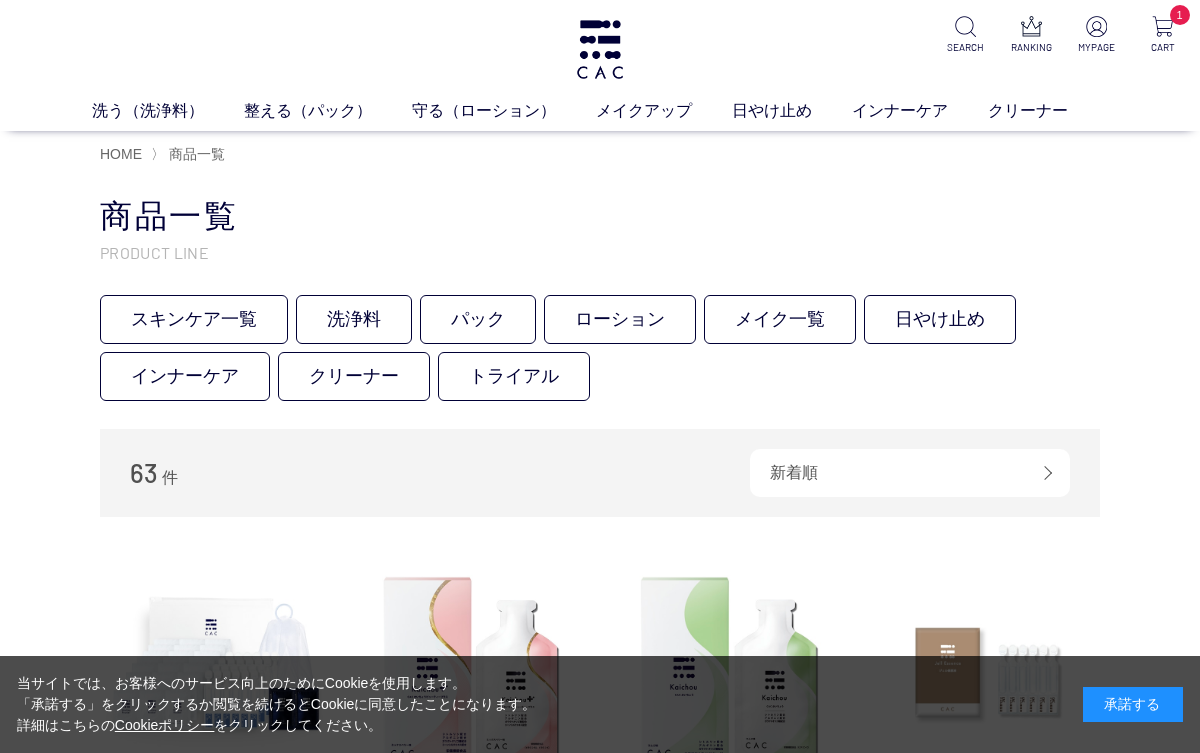 click on "スキンケア一覧" at bounding box center [194, 319] 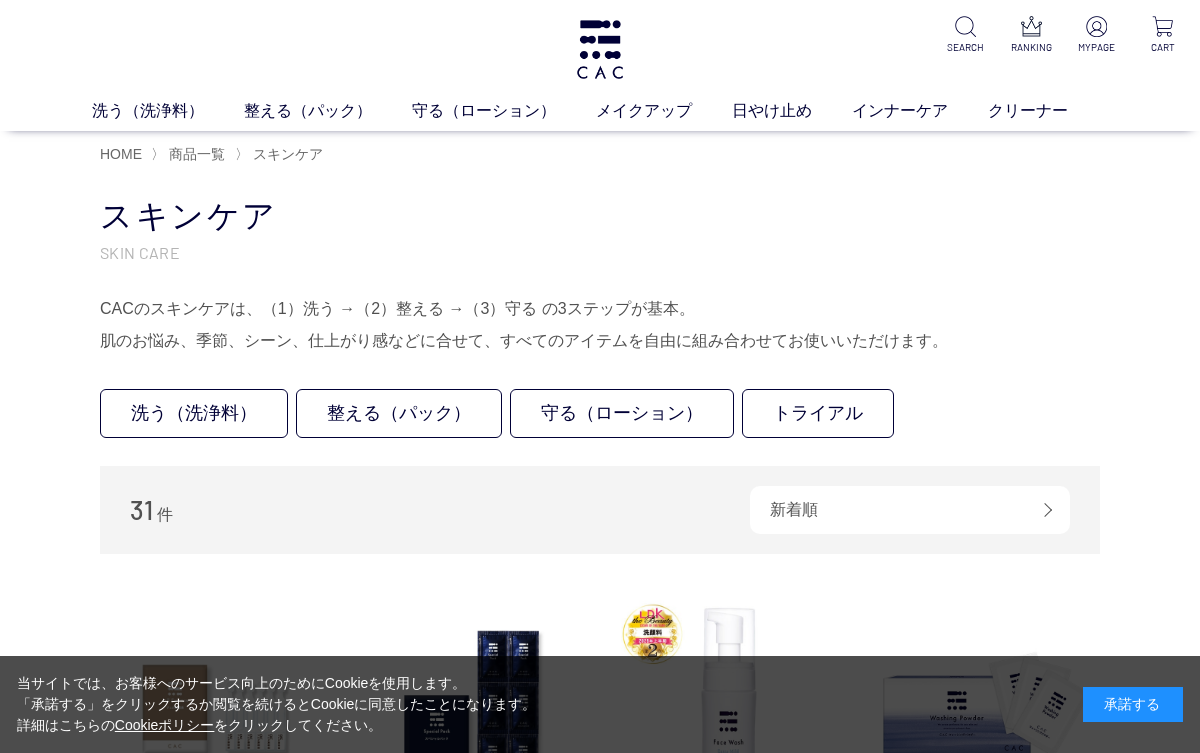 scroll, scrollTop: 0, scrollLeft: 0, axis: both 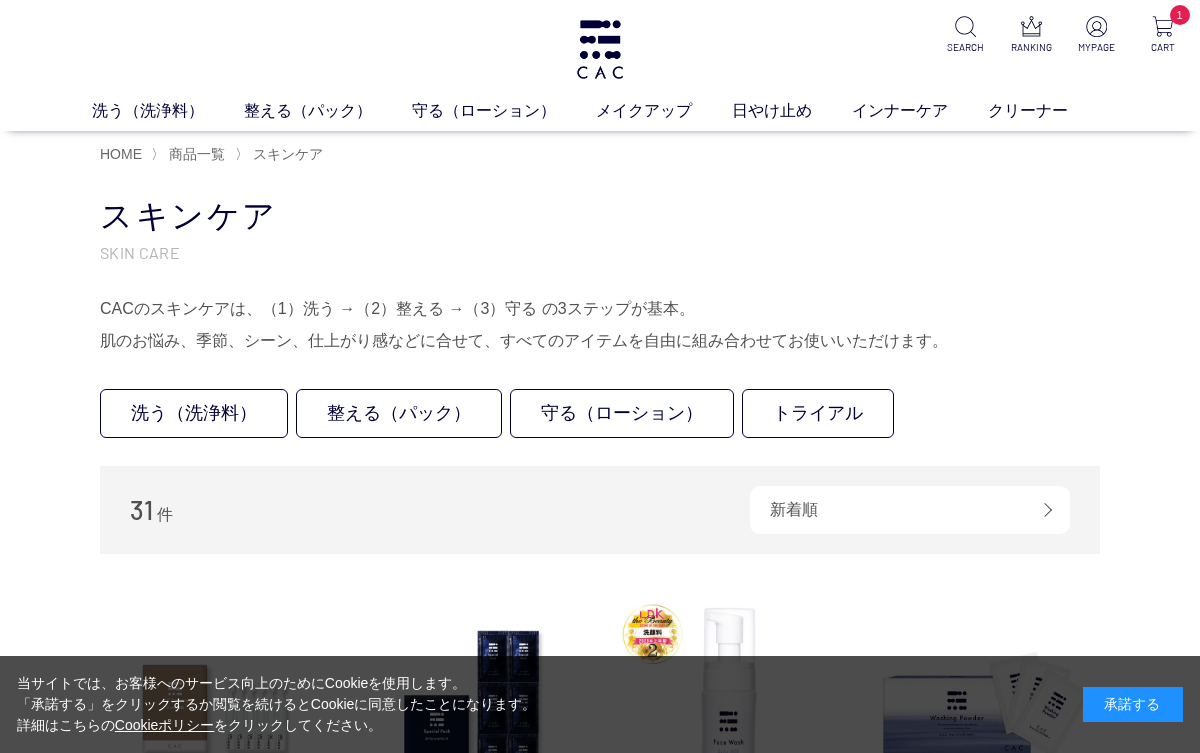 click on "守る（ローション）" at bounding box center (622, 413) 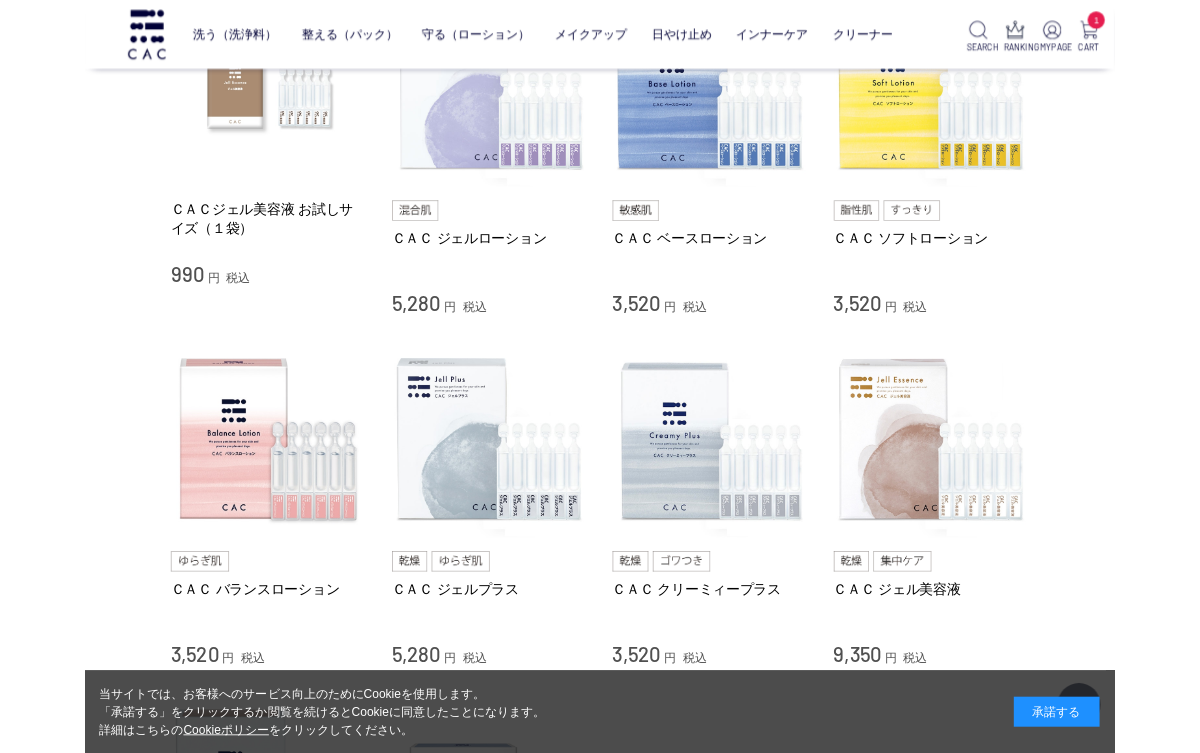 scroll, scrollTop: 503, scrollLeft: 0, axis: vertical 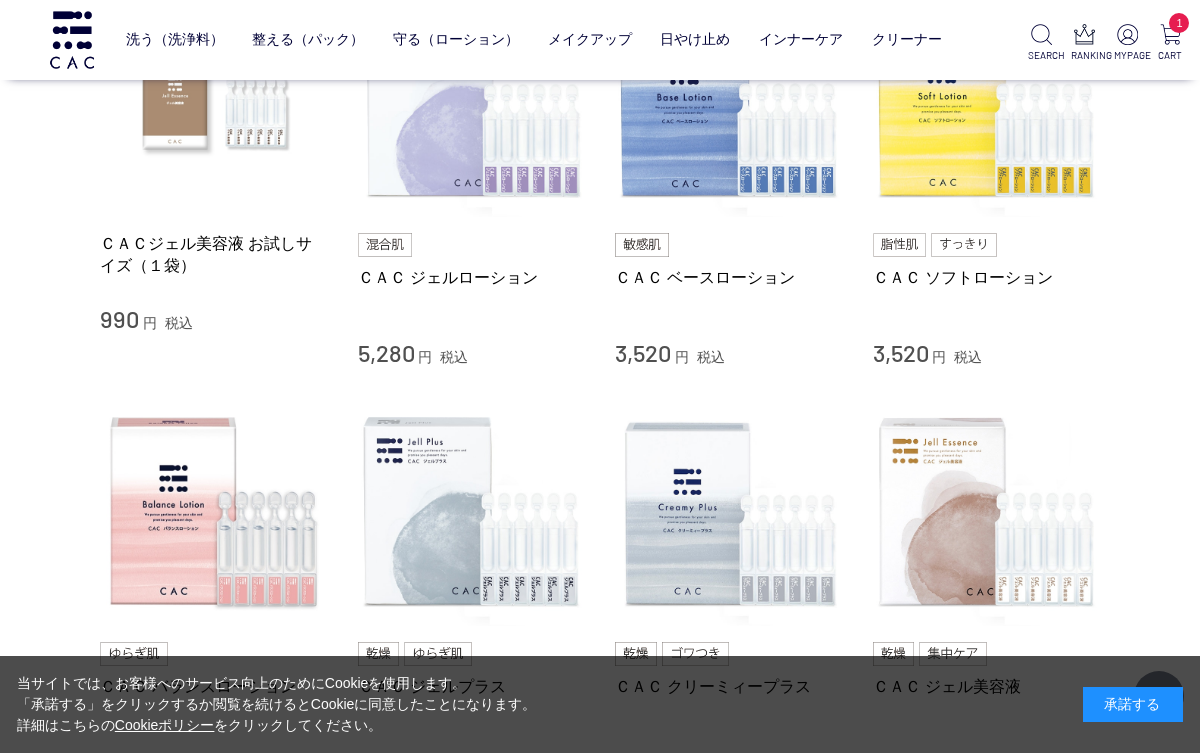 click at bounding box center (987, 104) 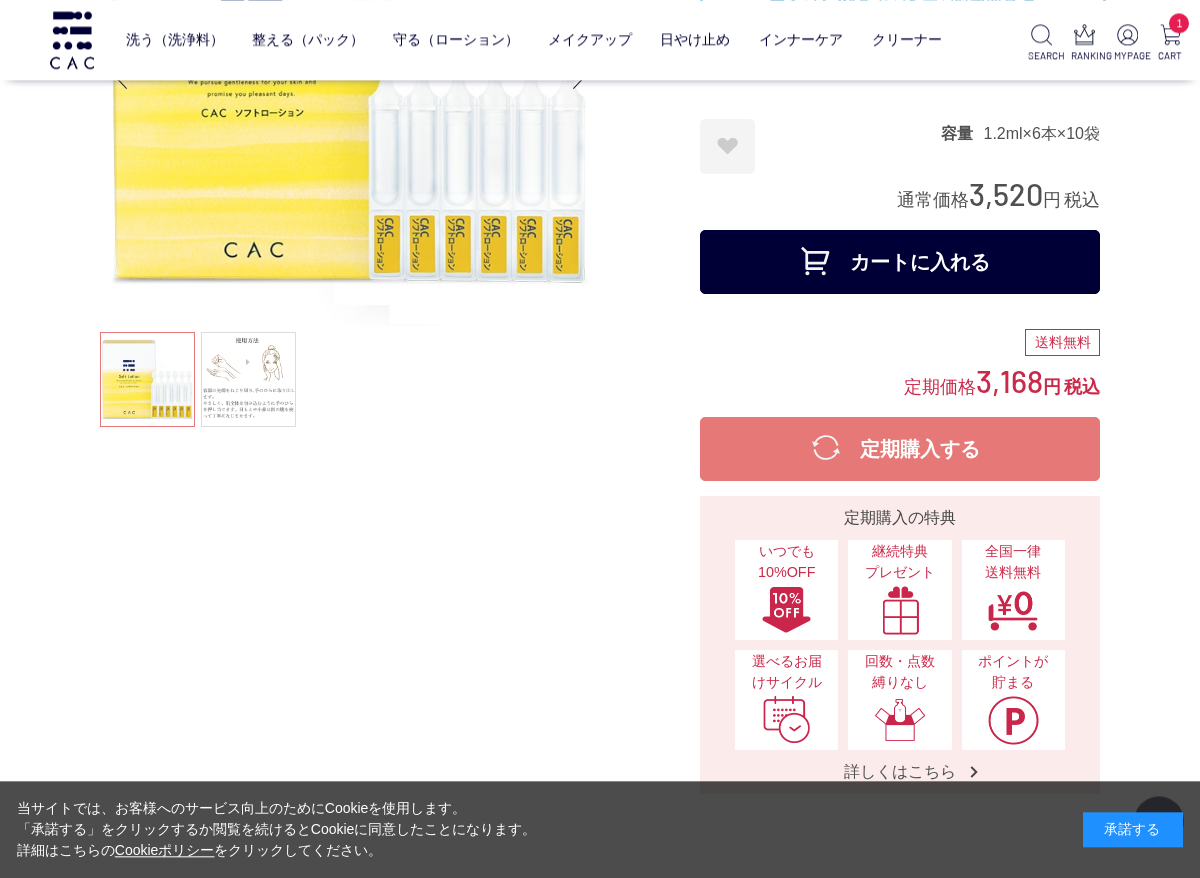 scroll, scrollTop: 247, scrollLeft: 0, axis: vertical 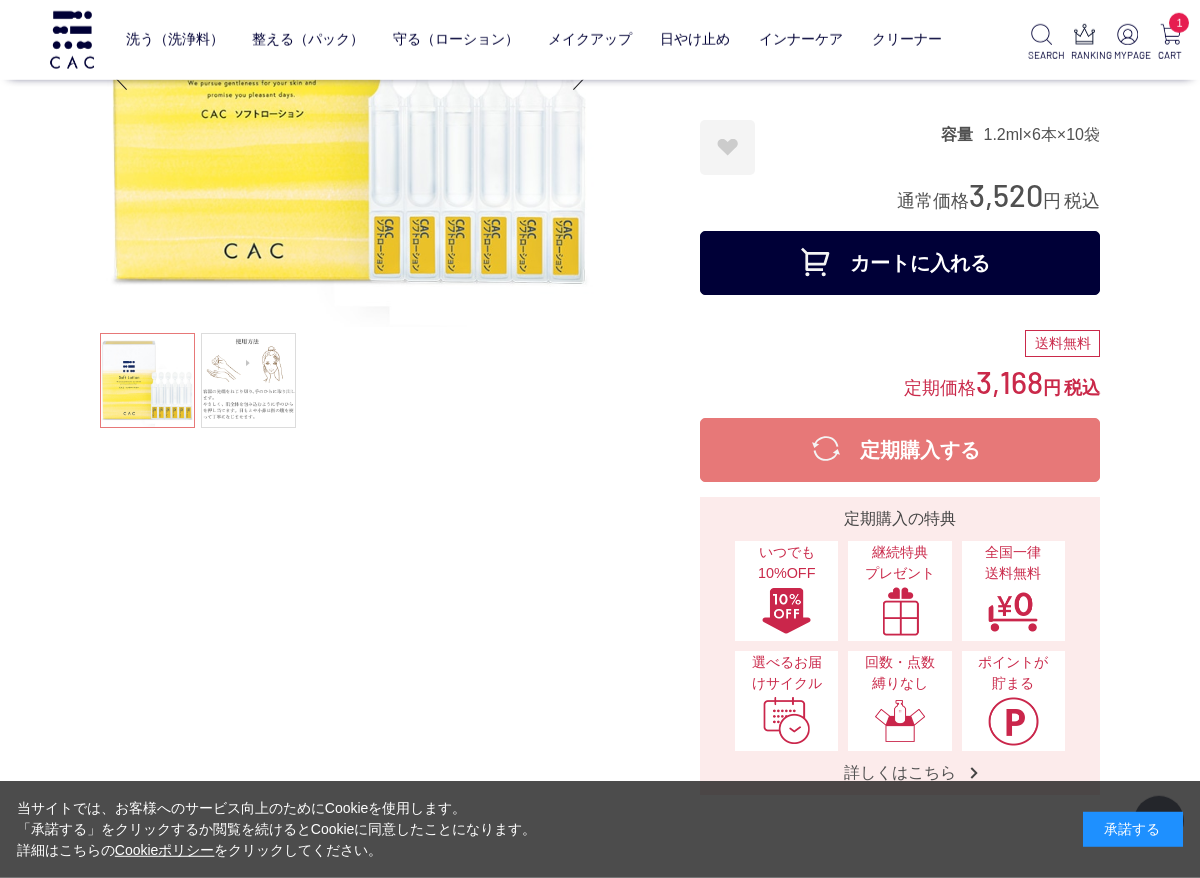 click on "カートに入れる" at bounding box center (900, 263) 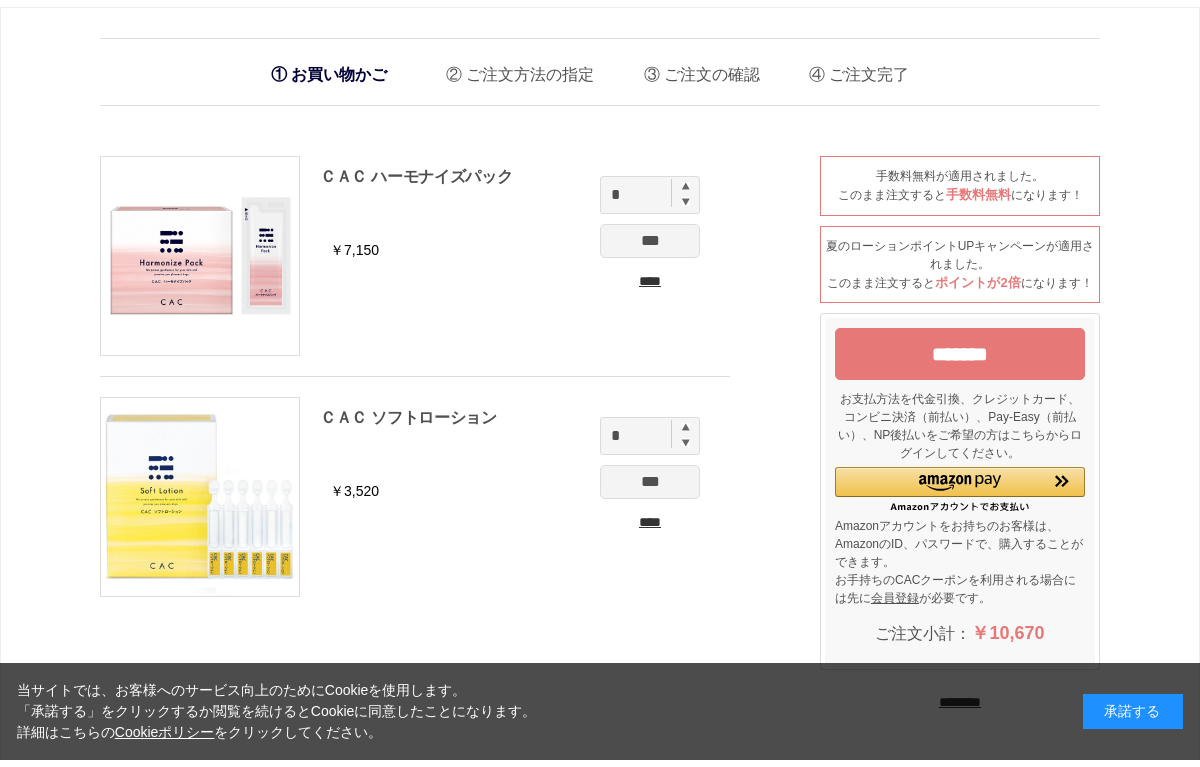 scroll, scrollTop: 0, scrollLeft: 0, axis: both 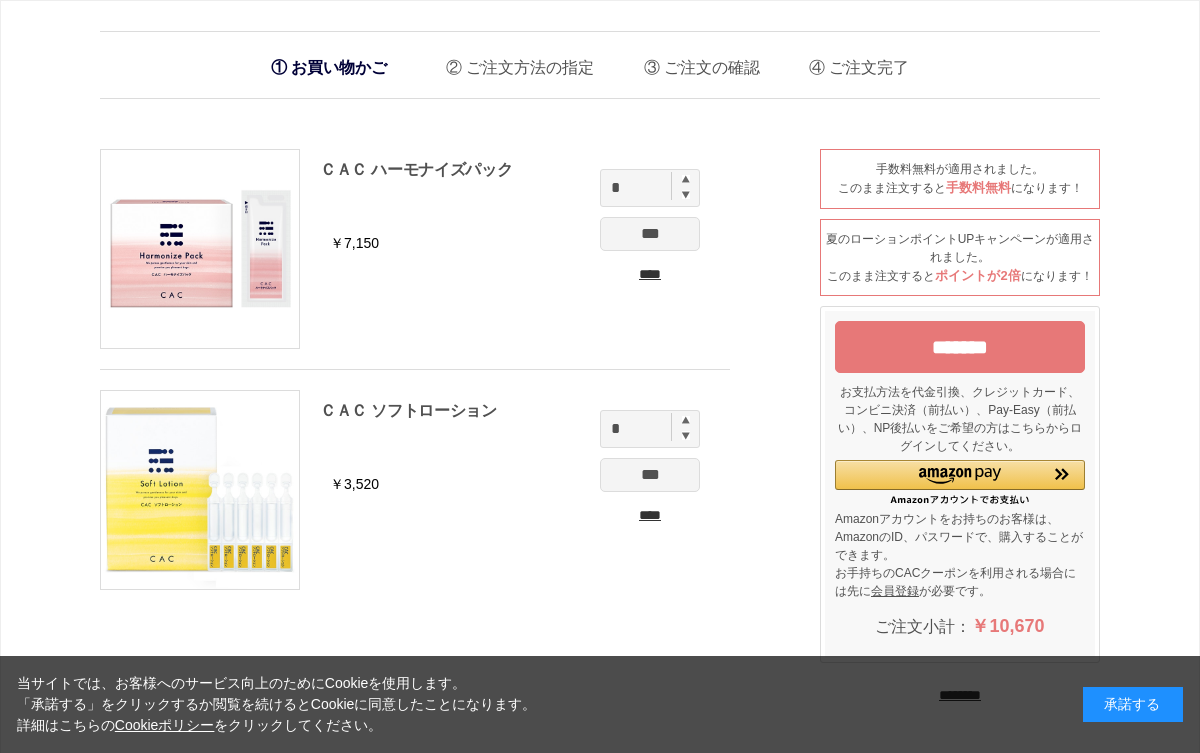 click on "ＣＡＣ ソフトローション" at bounding box center [515, 428] 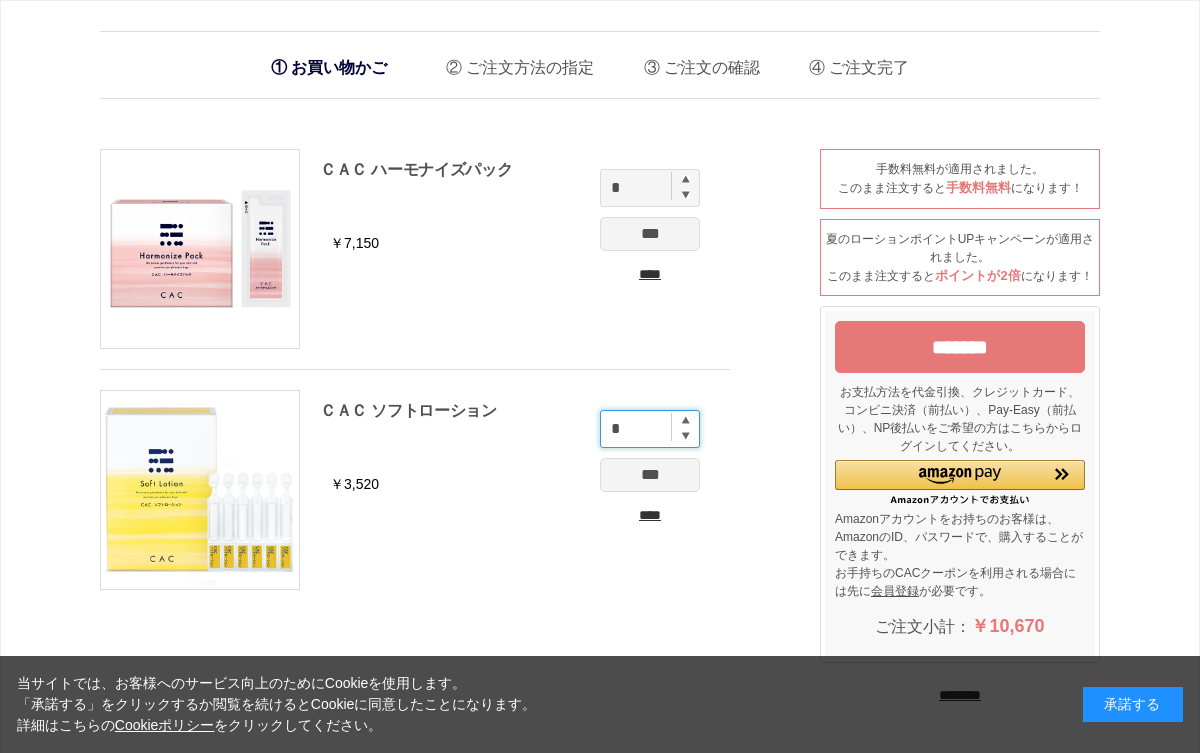 click on "*" at bounding box center [650, 429] 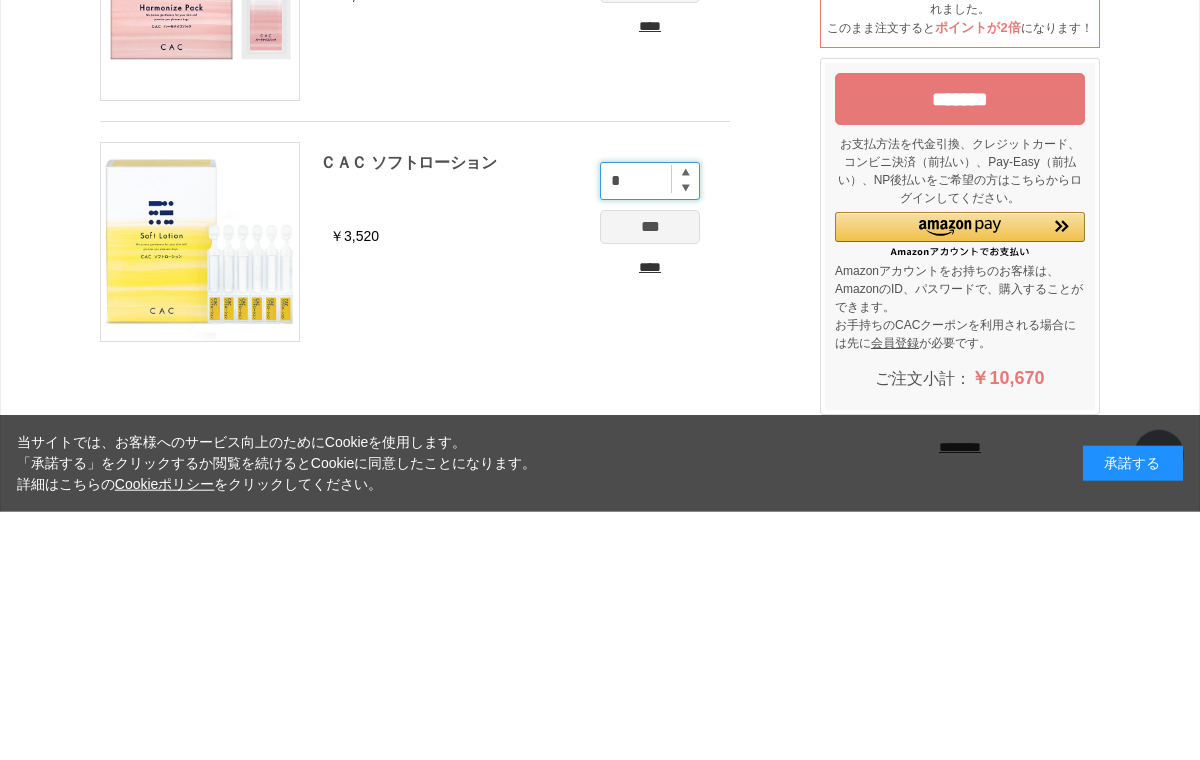 click on "*" at bounding box center [650, 429] 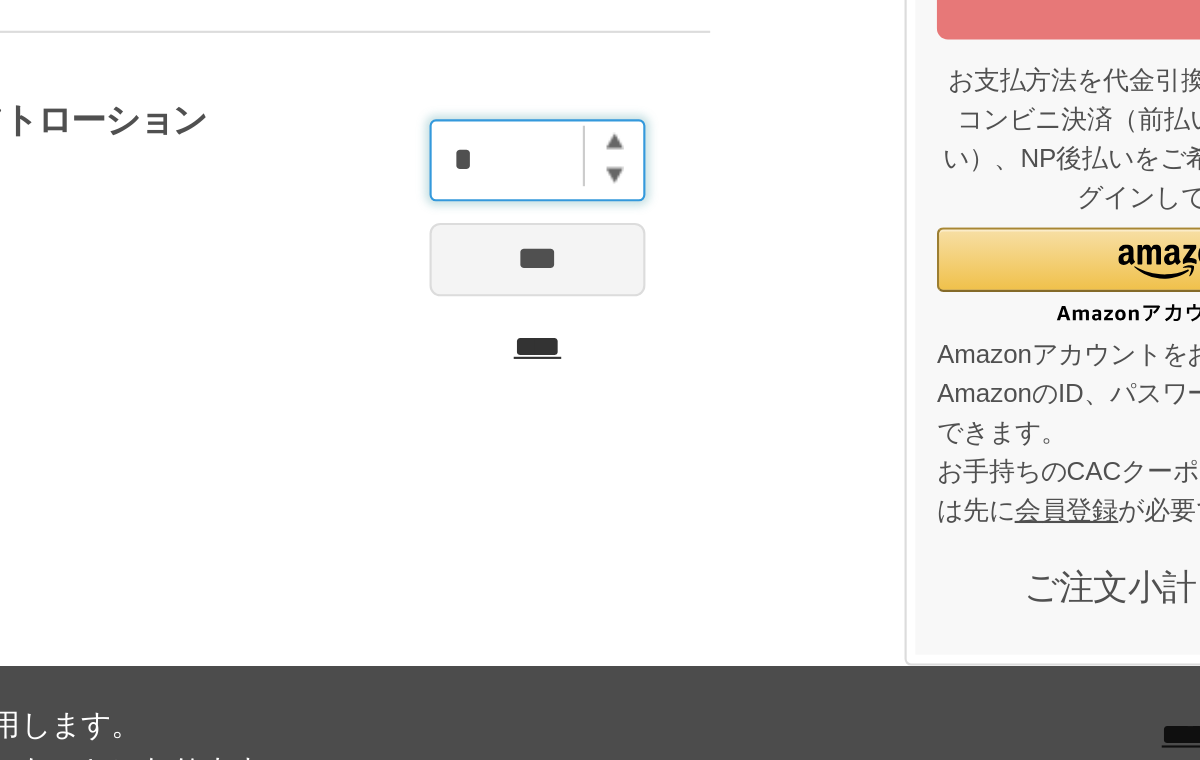 click at bounding box center [686, 420] 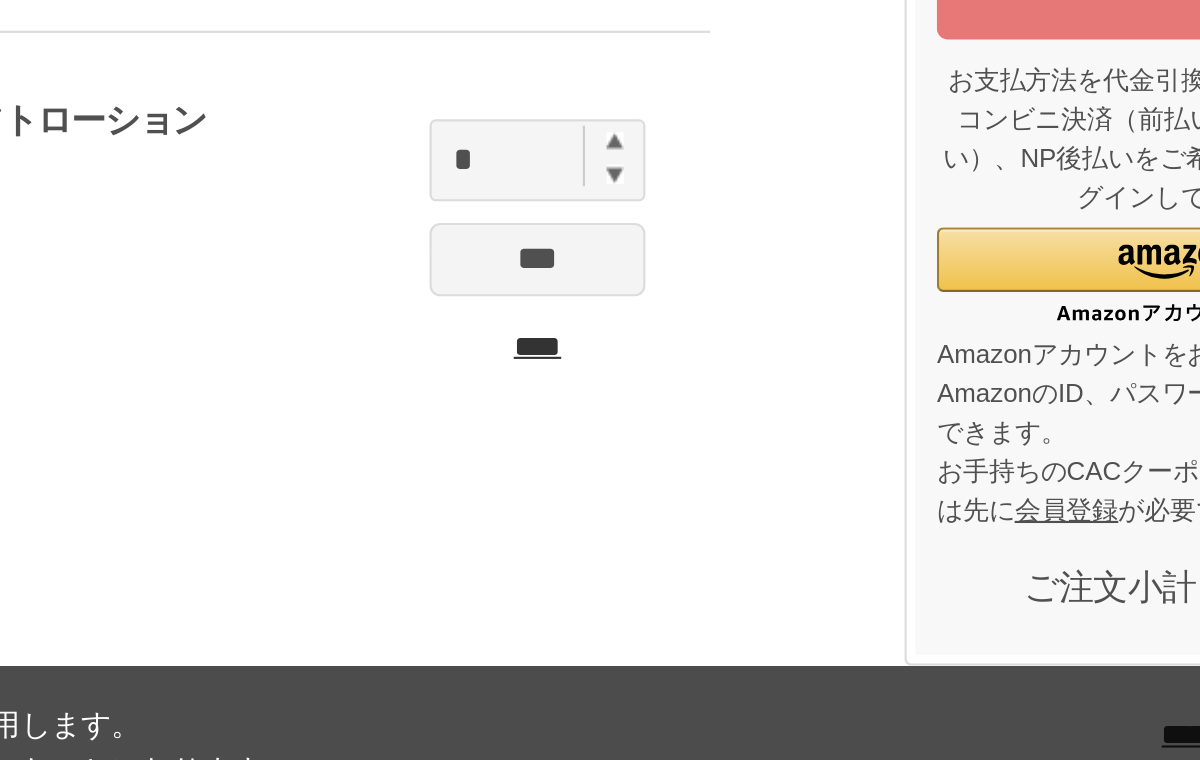 type on "*" 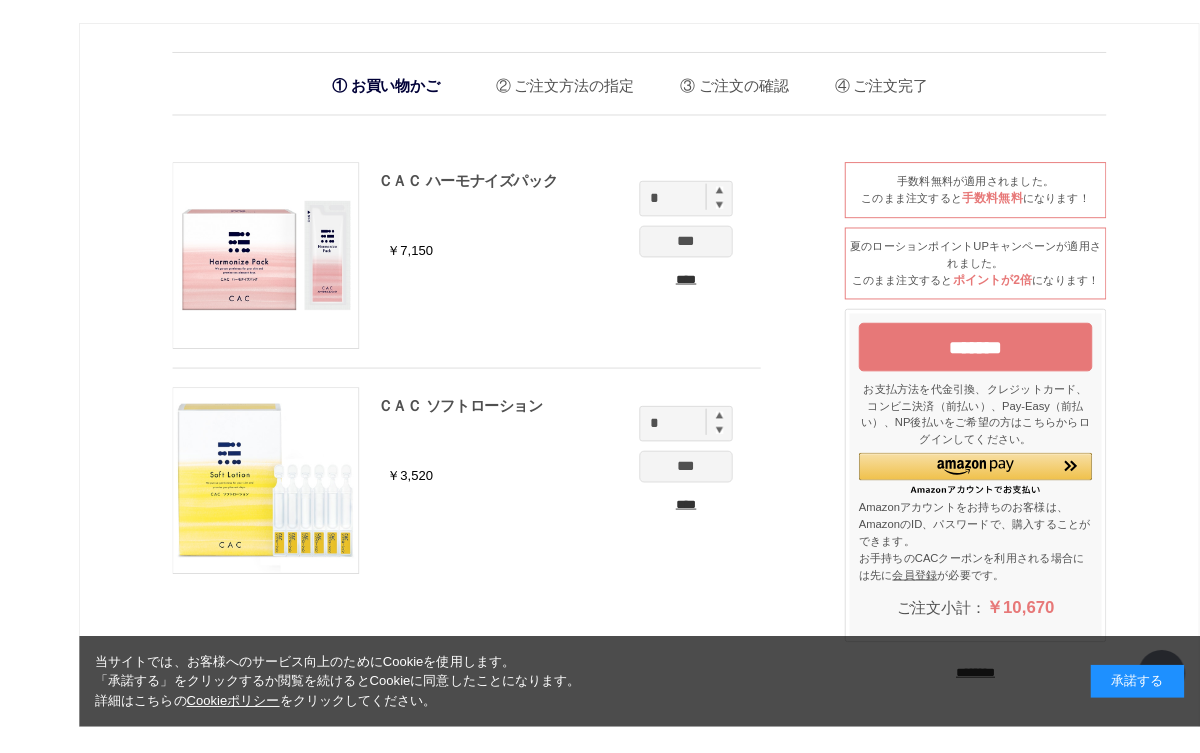 scroll, scrollTop: 78, scrollLeft: 0, axis: vertical 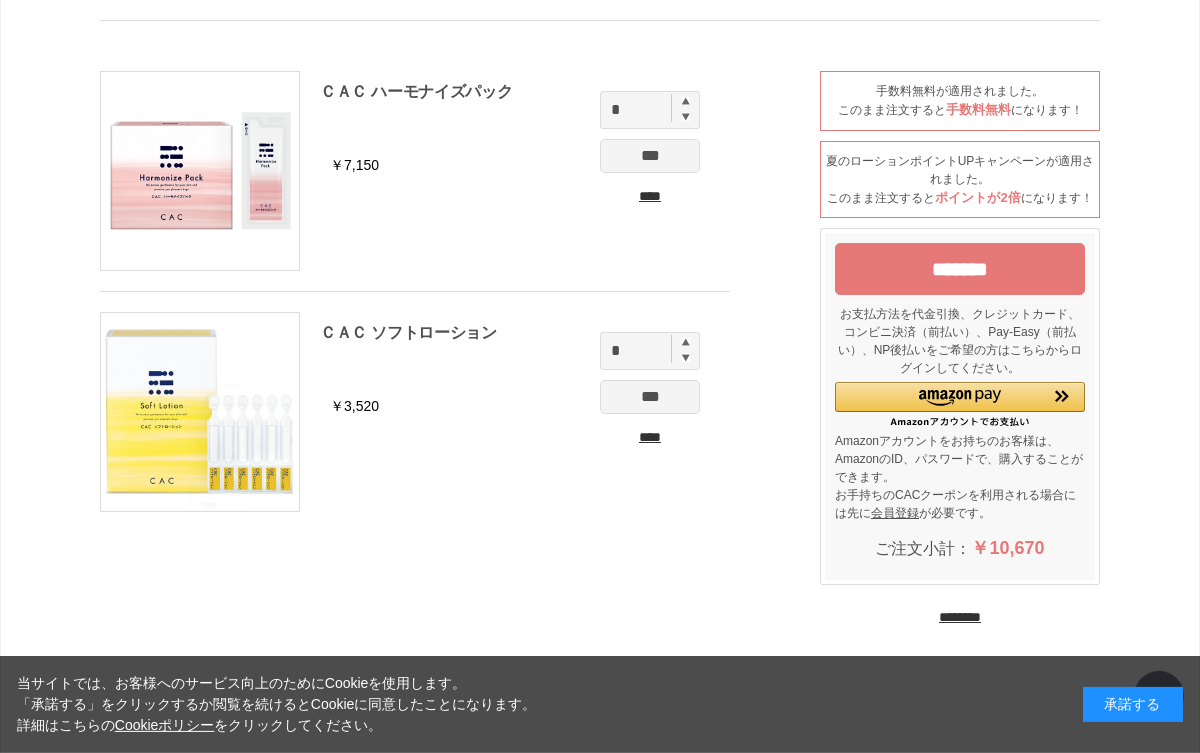 click on "***" at bounding box center (650, 397) 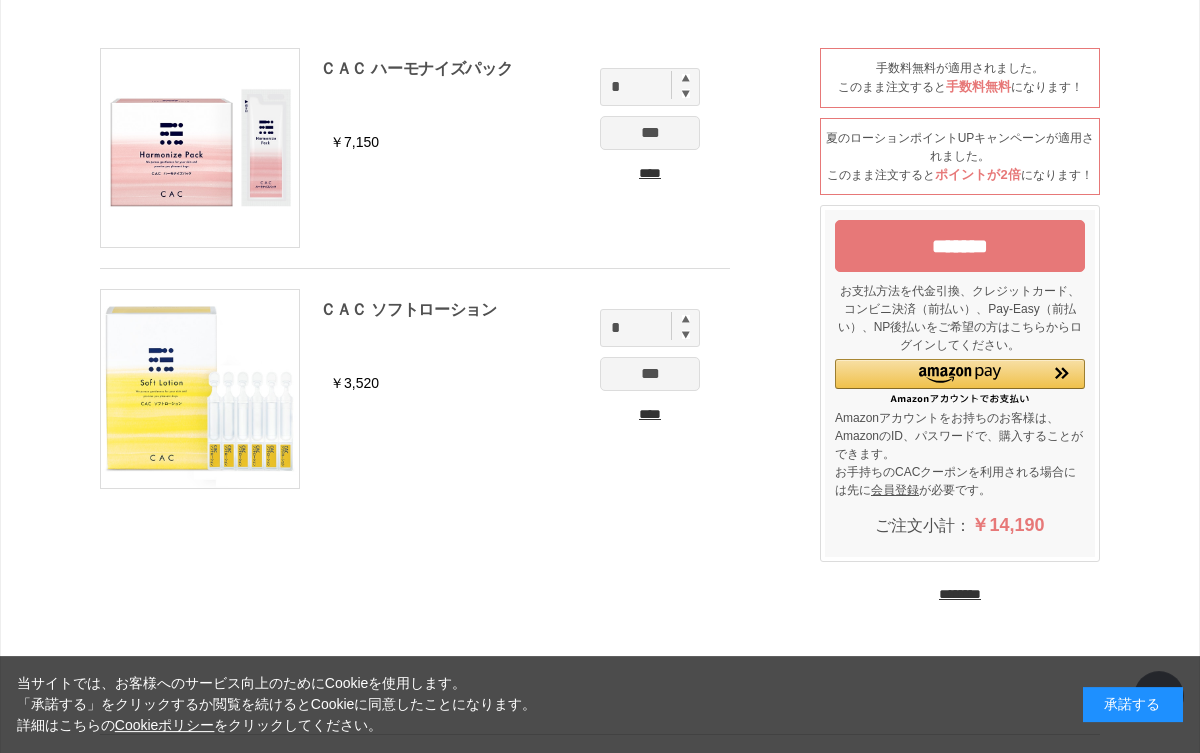 scroll, scrollTop: 100, scrollLeft: 0, axis: vertical 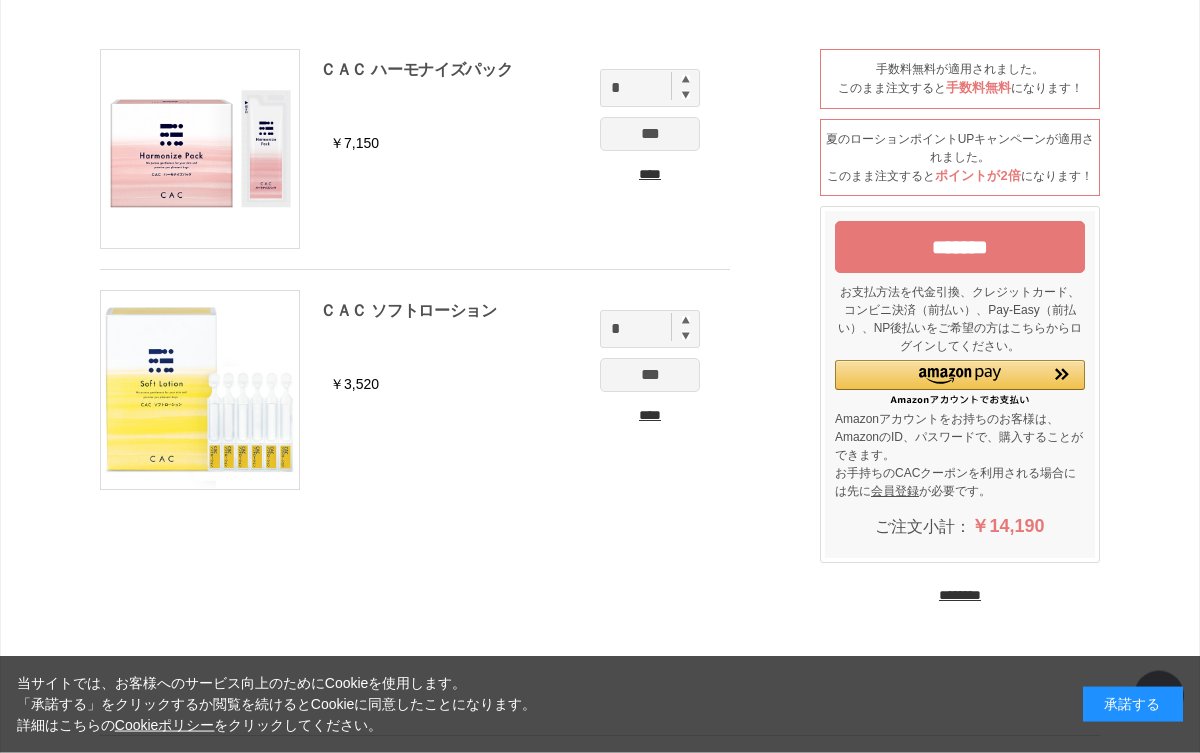 click on "*******" at bounding box center (960, 247) 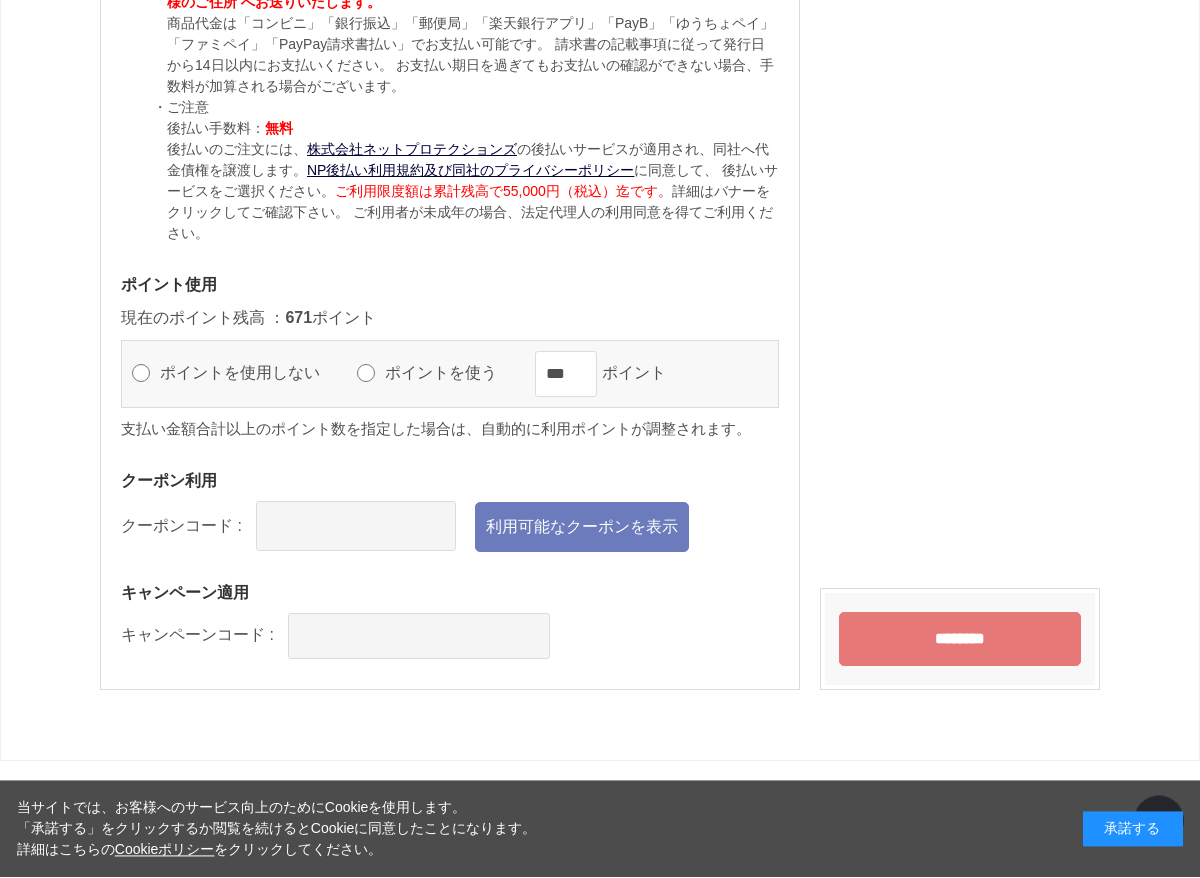 scroll, scrollTop: 2387, scrollLeft: 0, axis: vertical 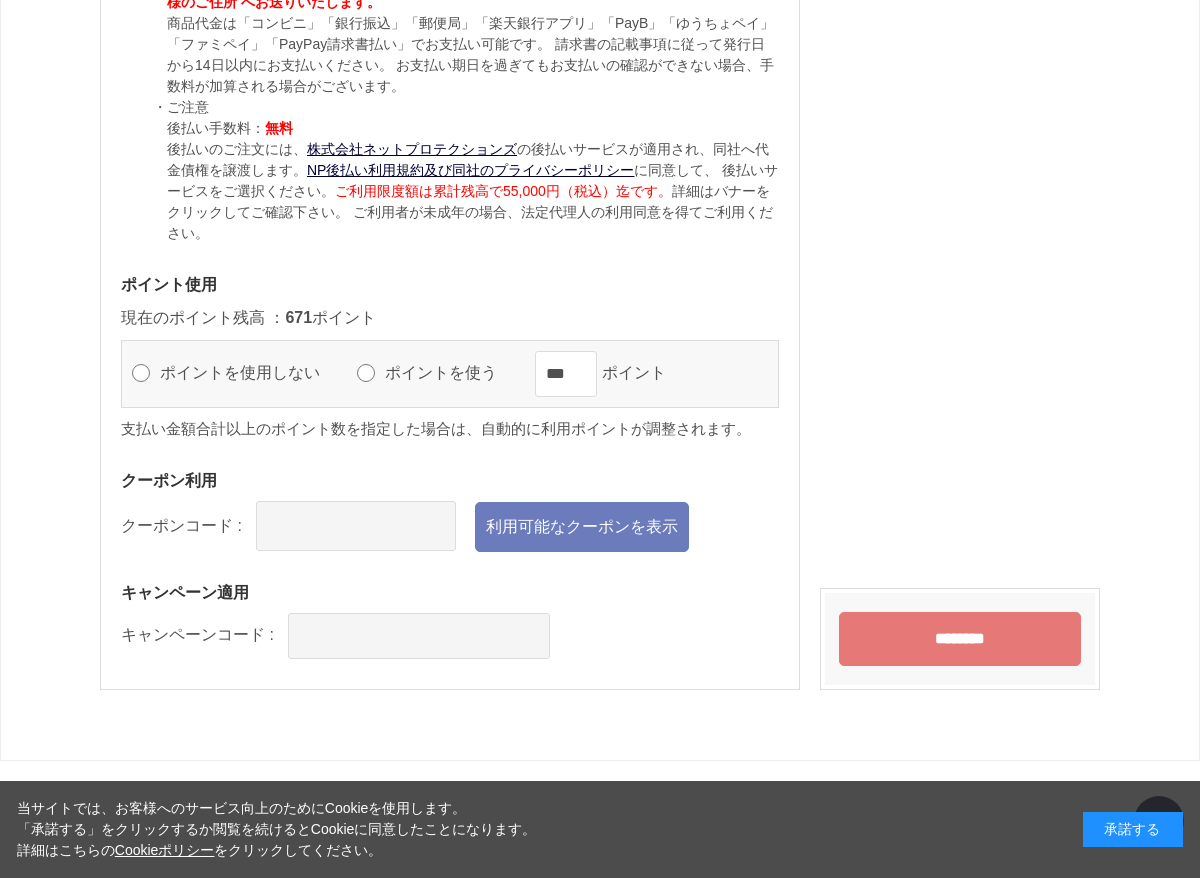 click on "利用可能なクーポンを表示" at bounding box center [582, 527] 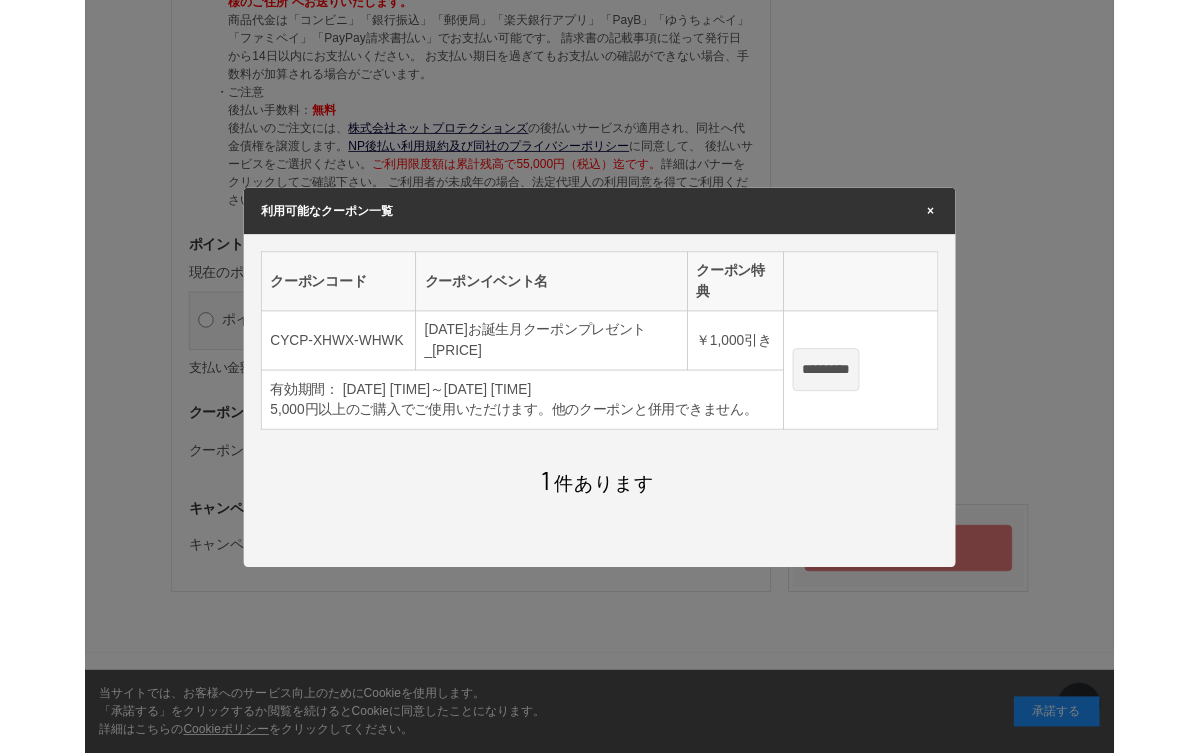 scroll, scrollTop: 0, scrollLeft: 0, axis: both 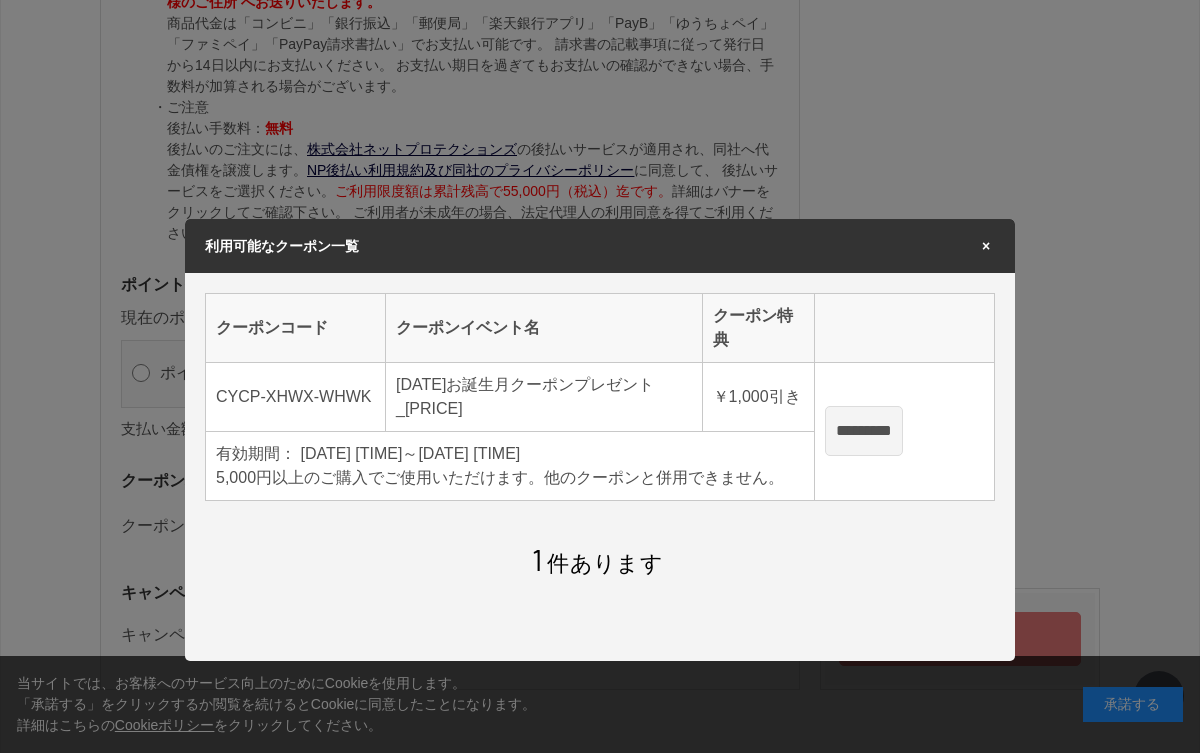 click on "*********" at bounding box center (864, 431) 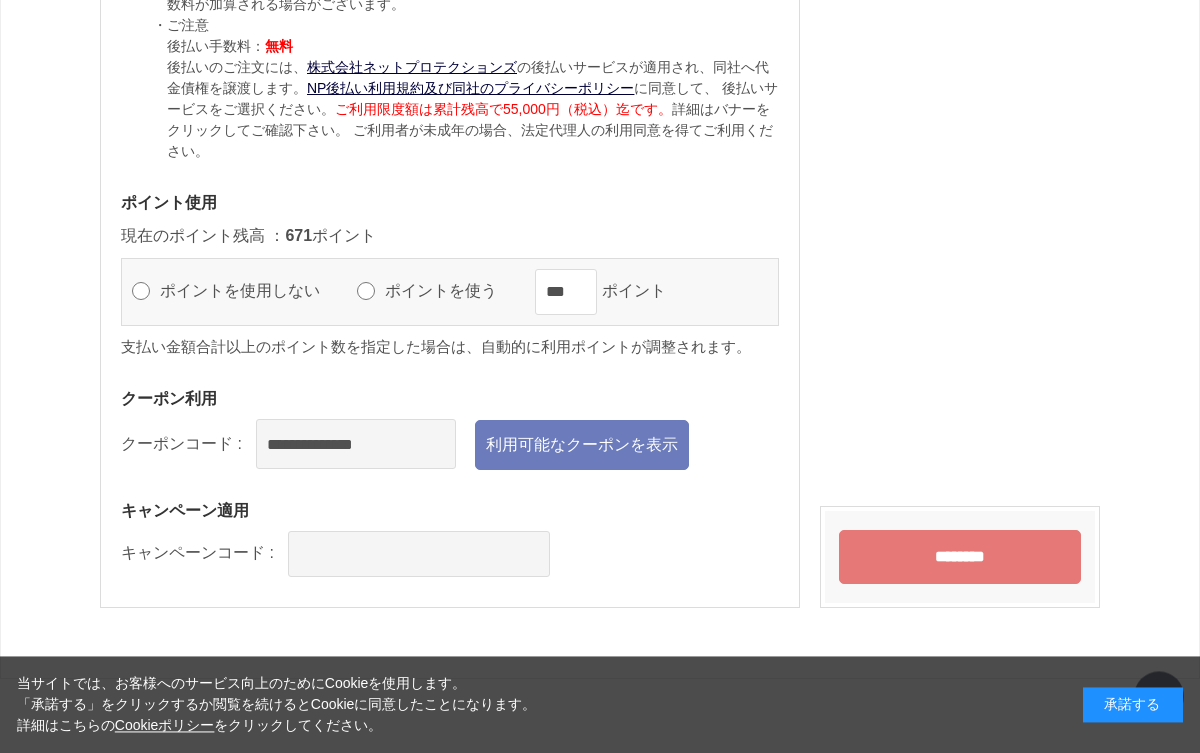 scroll, scrollTop: 2468, scrollLeft: 0, axis: vertical 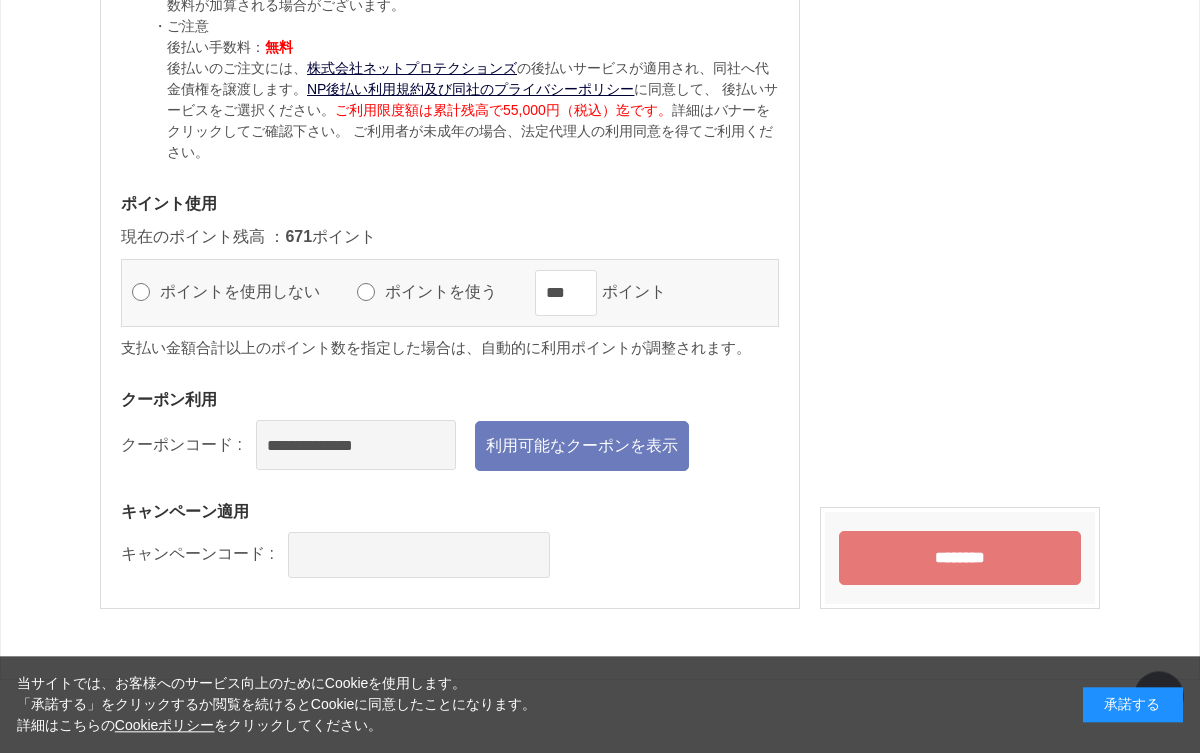 click on "********" at bounding box center (960, 558) 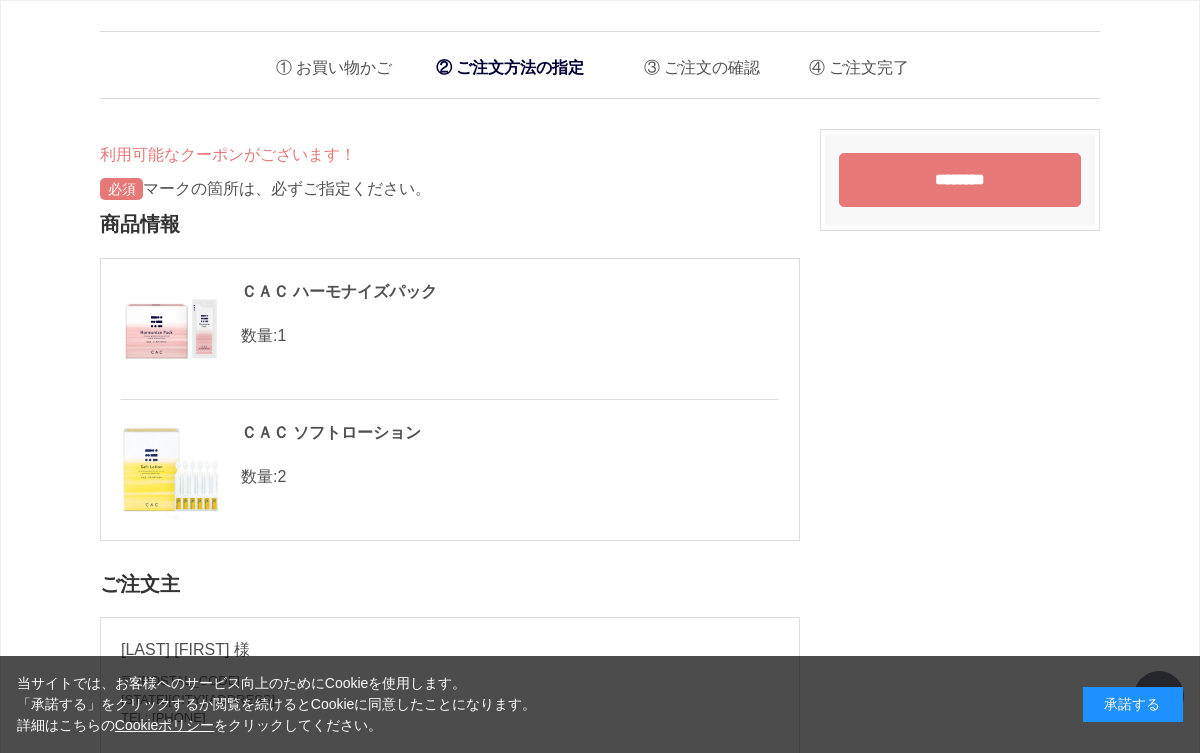 scroll, scrollTop: 2583, scrollLeft: 0, axis: vertical 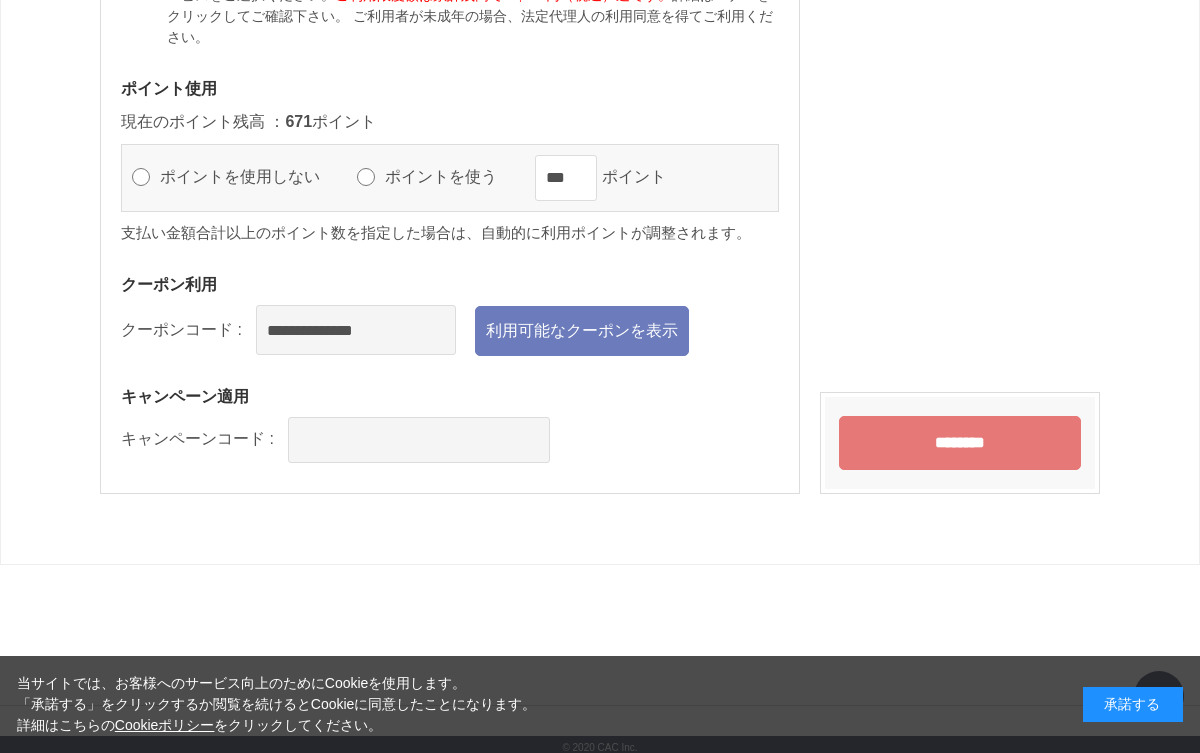 click on "********" at bounding box center [960, 443] 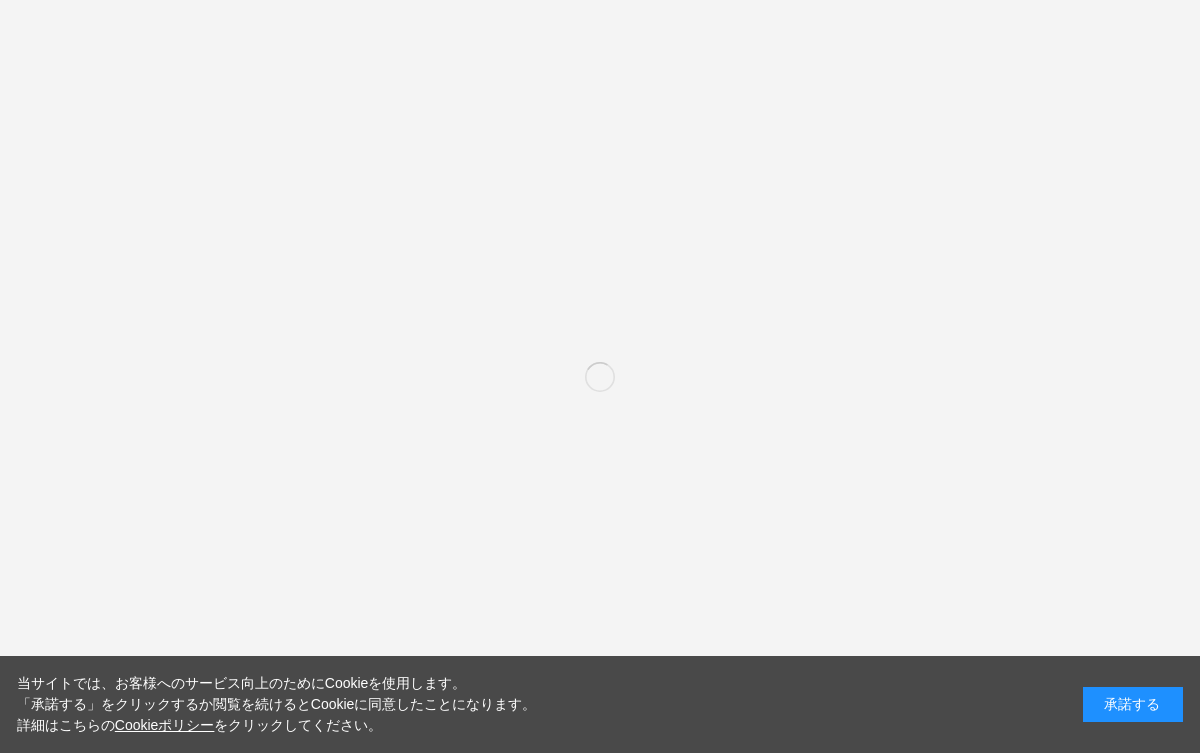 scroll, scrollTop: 0, scrollLeft: 0, axis: both 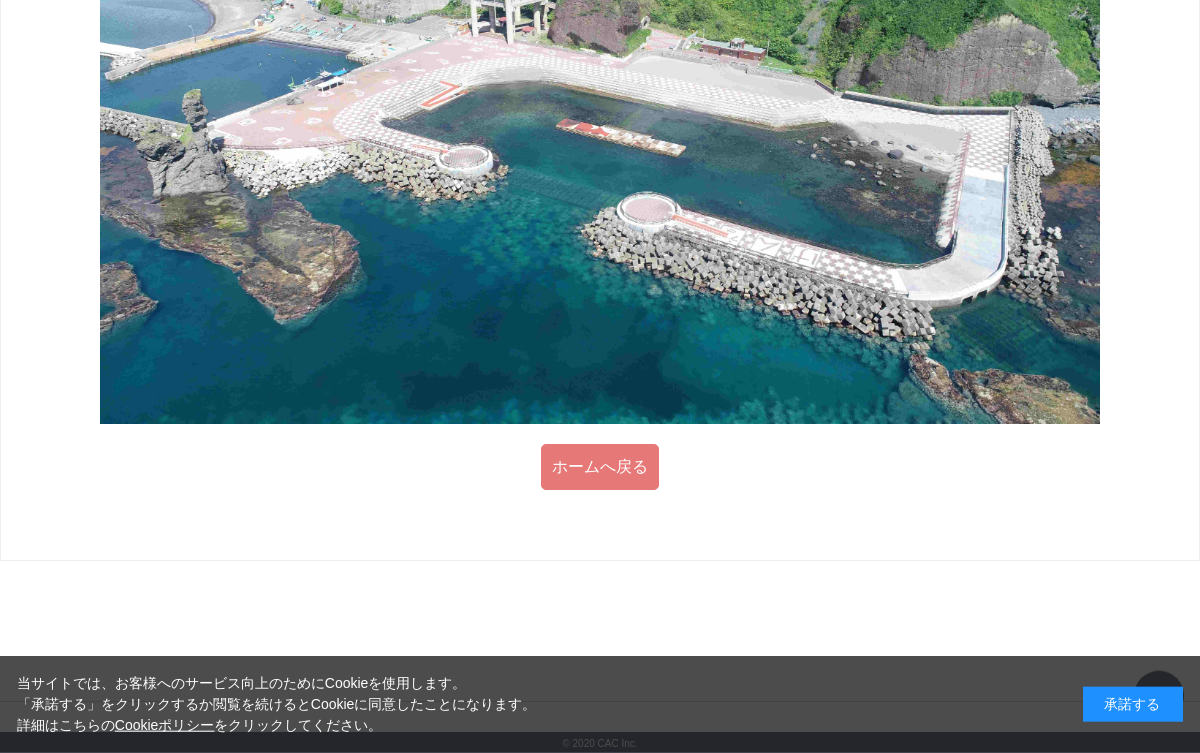 click on "ホームへ戻る" at bounding box center [600, 467] 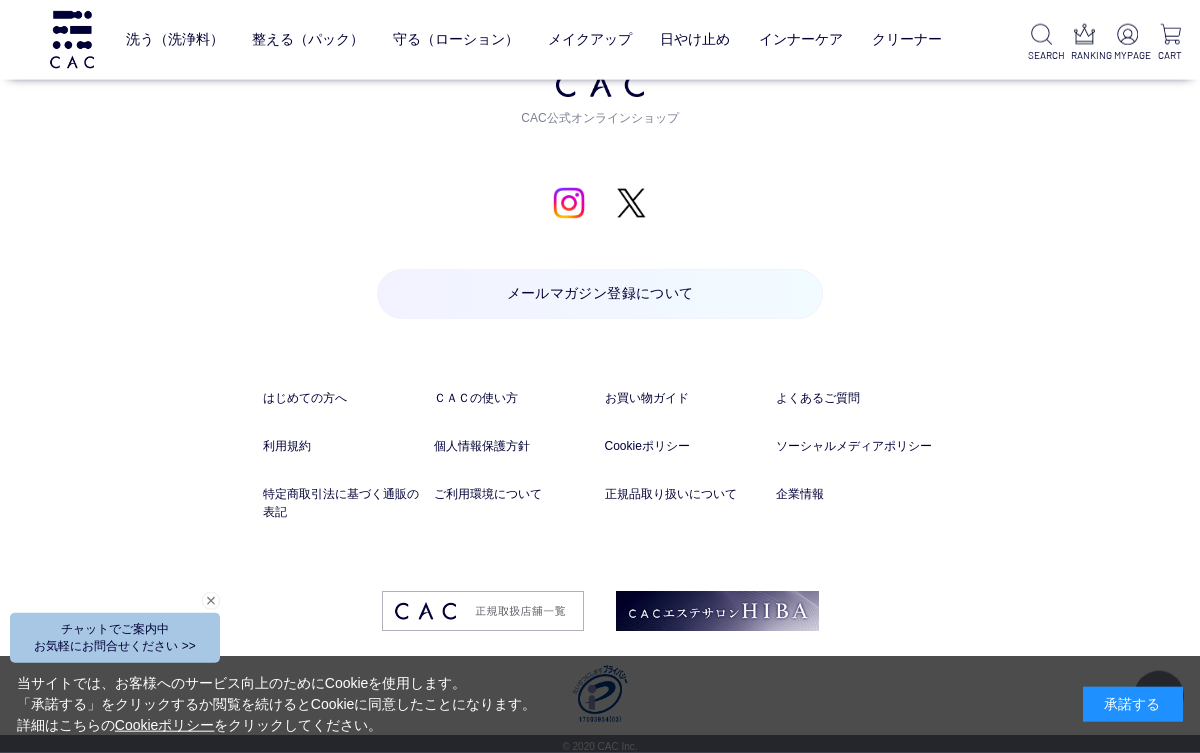 scroll, scrollTop: 9287, scrollLeft: 0, axis: vertical 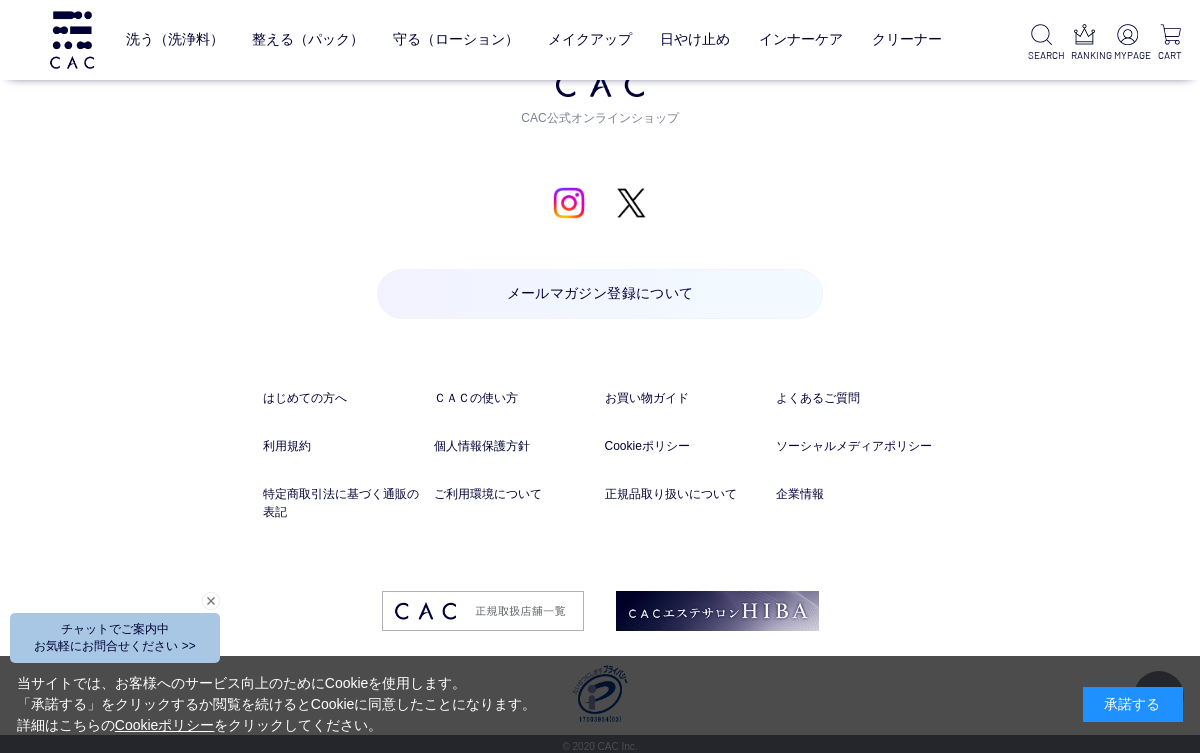 click on "お問い合わせ
お電話でのお問い合わせ
予期せぬ障害などで電話が切れた時に、こちらからかけ直しさせていただくために、発信者番号通知をお願いしております。 発信者番号を非通知に設定されているお客さまは、 はじめに「186」をダイヤルしてから おかけください。
ご注文はこちら [PHONE]
月〜土 9:00-18:00（日・祝定休） 発信者番号通知のうえおかけください。 ※繋がらない場合は、 [PHONE] まで
品質に関してはこちら [PHONE]
月〜金 9:00-18:00 （土曜・日曜・祝日定休日）
CAC公式オンラインショップ" at bounding box center [600, 77] 